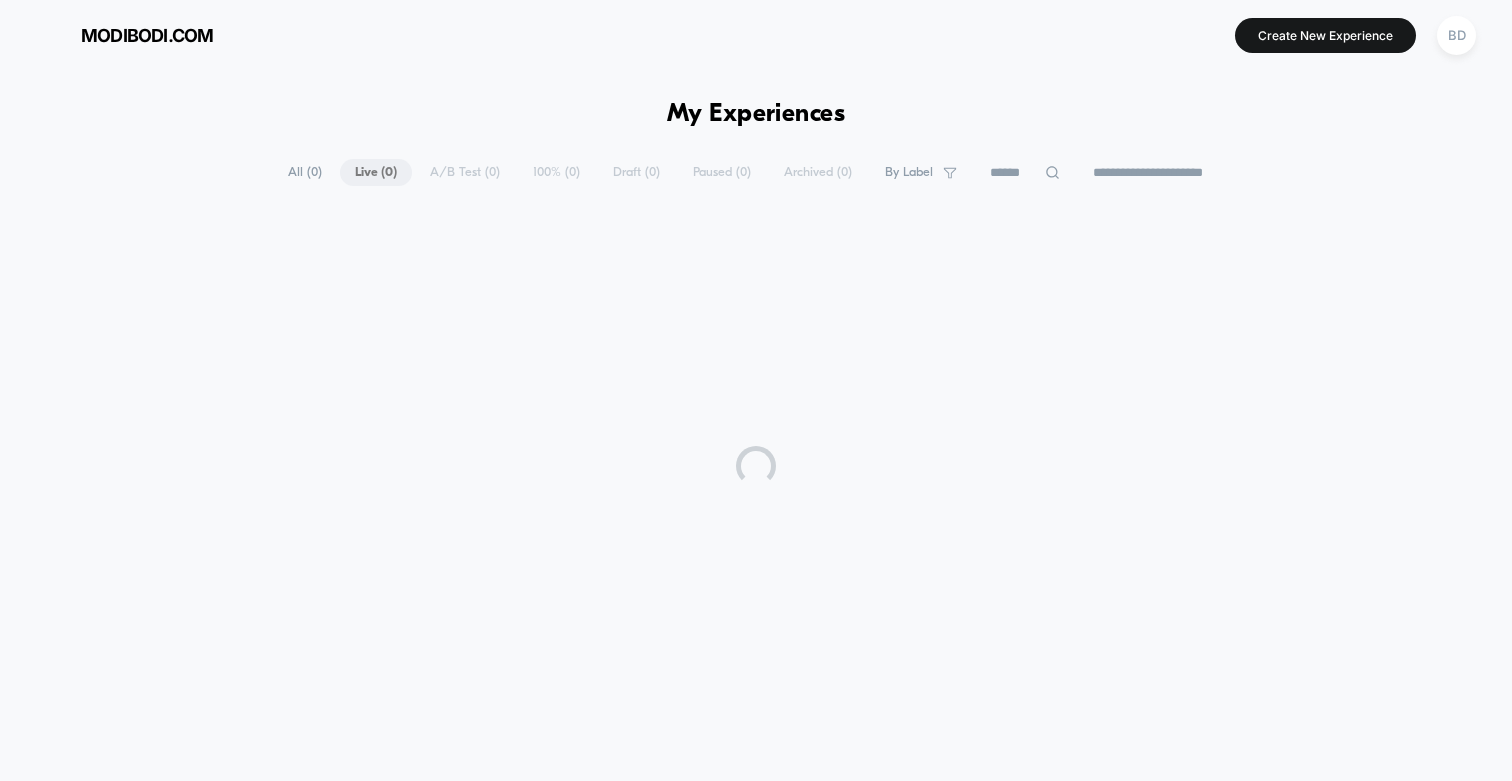 scroll, scrollTop: 0, scrollLeft: 0, axis: both 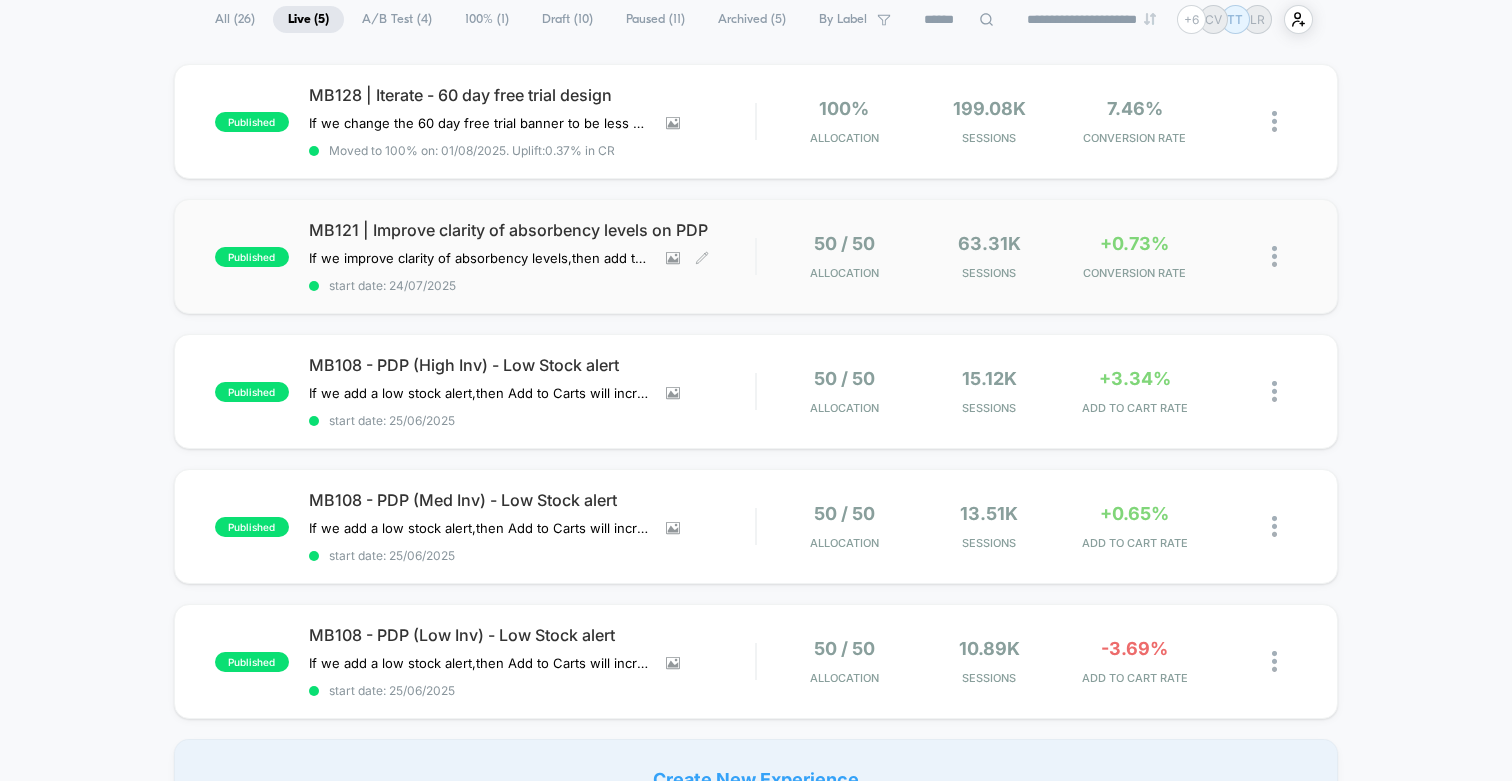 click on "MB121 | Improve clarity of absorbency levels on PDP" at bounding box center (532, 230) 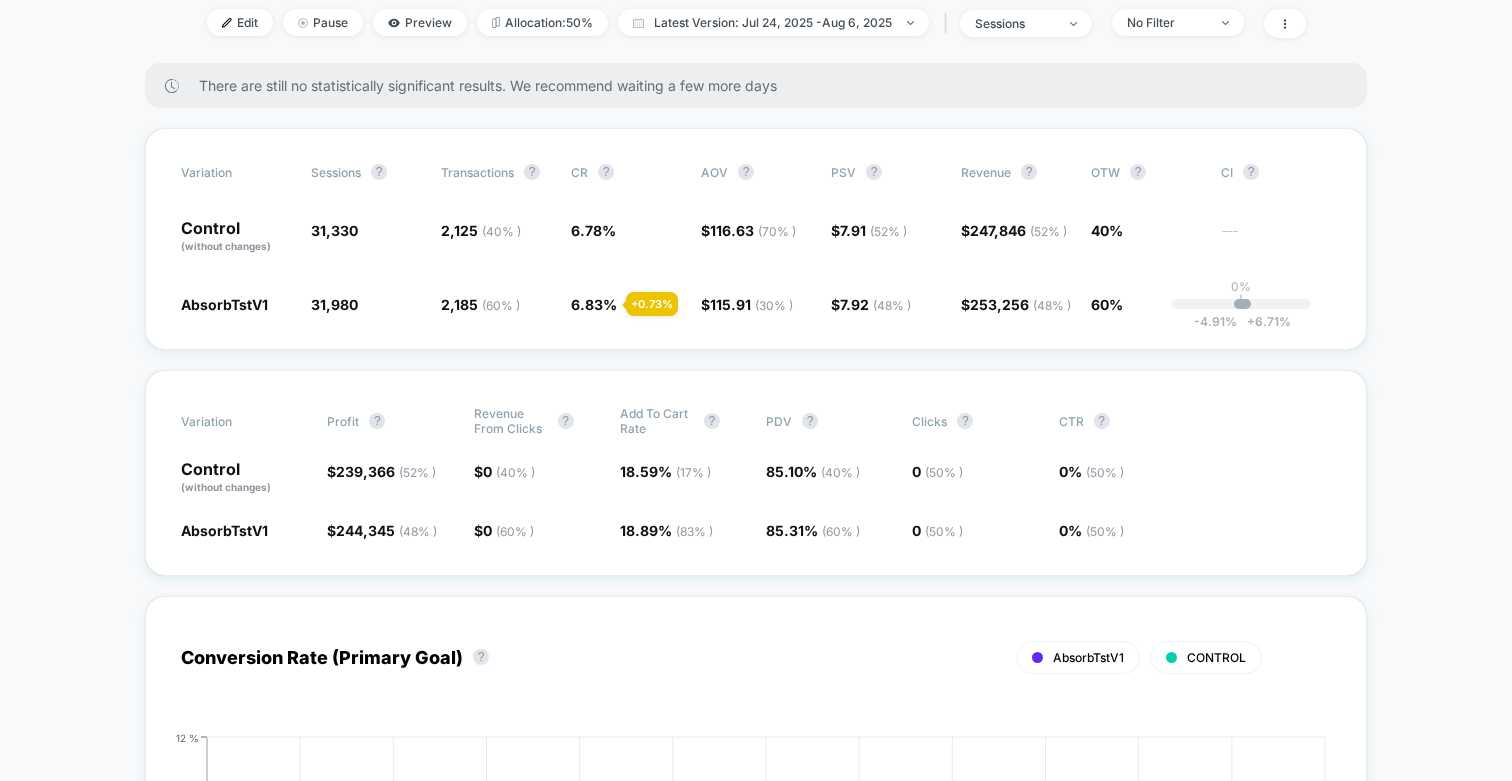 scroll, scrollTop: 338, scrollLeft: 0, axis: vertical 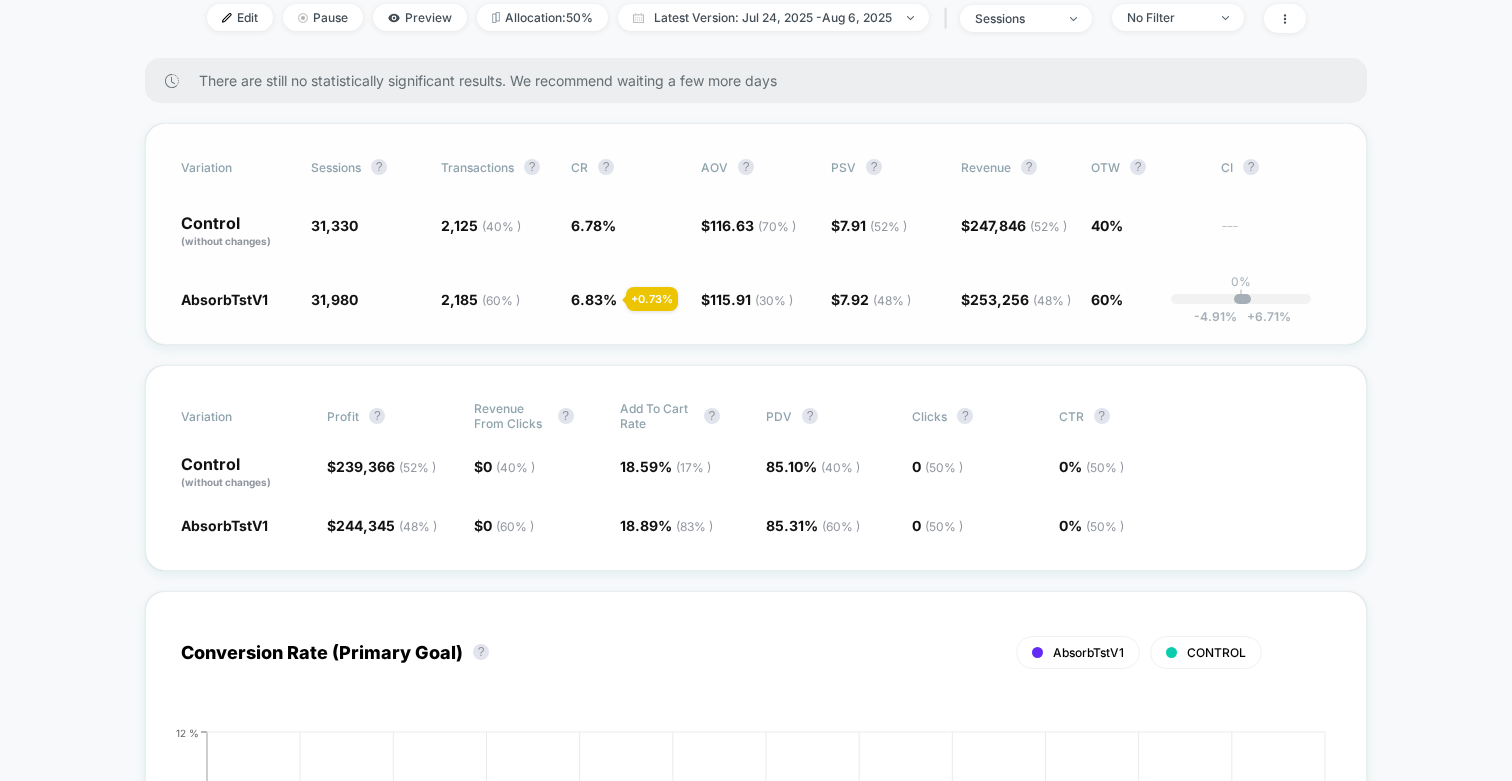 click on "Variation Sessions ? Transactions ? CR ? AOV ? PSV ? Revenue ? OTW ? CI ? Control (without changes) 31,330 2,125 (  40 % ) 6.78 % $ 116.63 (  70 % ) $ 7.91 (  52 % ) $ 247,846 (  52 % ) 40% --- AbsorbTstV1 31,980 + 2.1 % 2,185 (  60 % ) + 0.73 % 6.83 % + 0.73 % $ 115.91 (  30 % ) - 0.62 % $ 7.92 (  48 % ) + 0.11 % $ 253,256 (  48 % ) + 0.11 % 60% 0% | -4.91 % + 6.71 %" at bounding box center [756, 234] 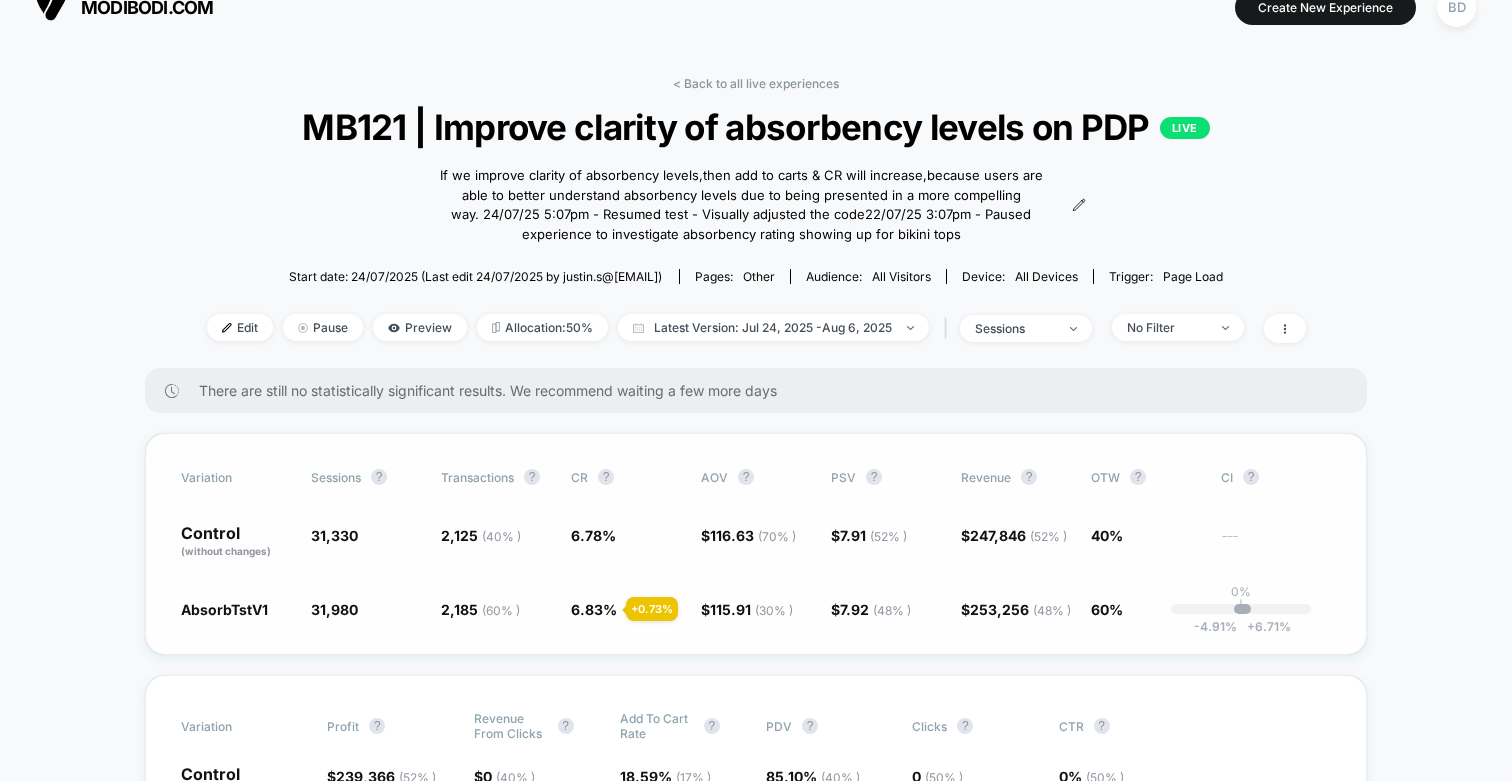 scroll, scrollTop: 0, scrollLeft: 0, axis: both 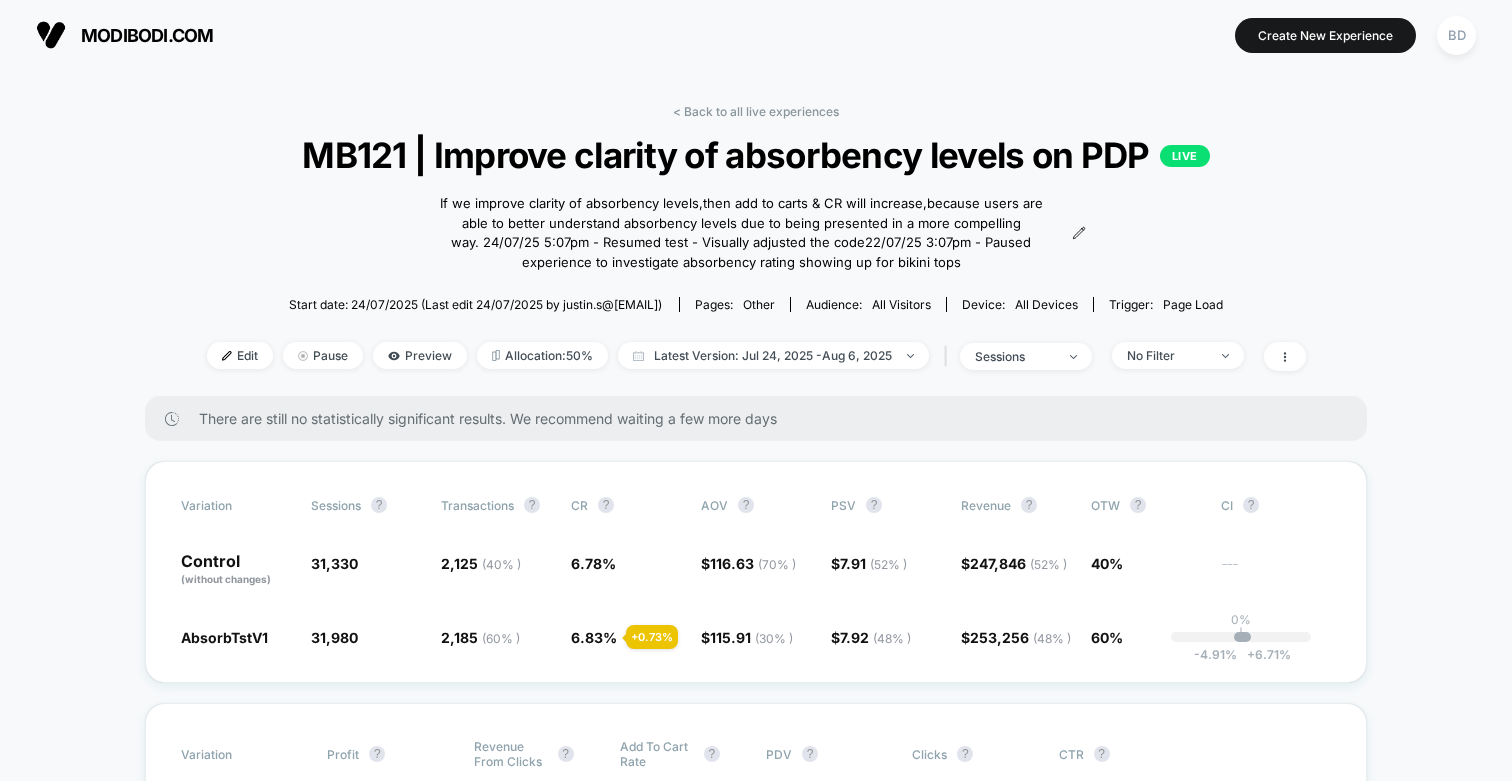 click on "modibodi.com" at bounding box center (147, 35) 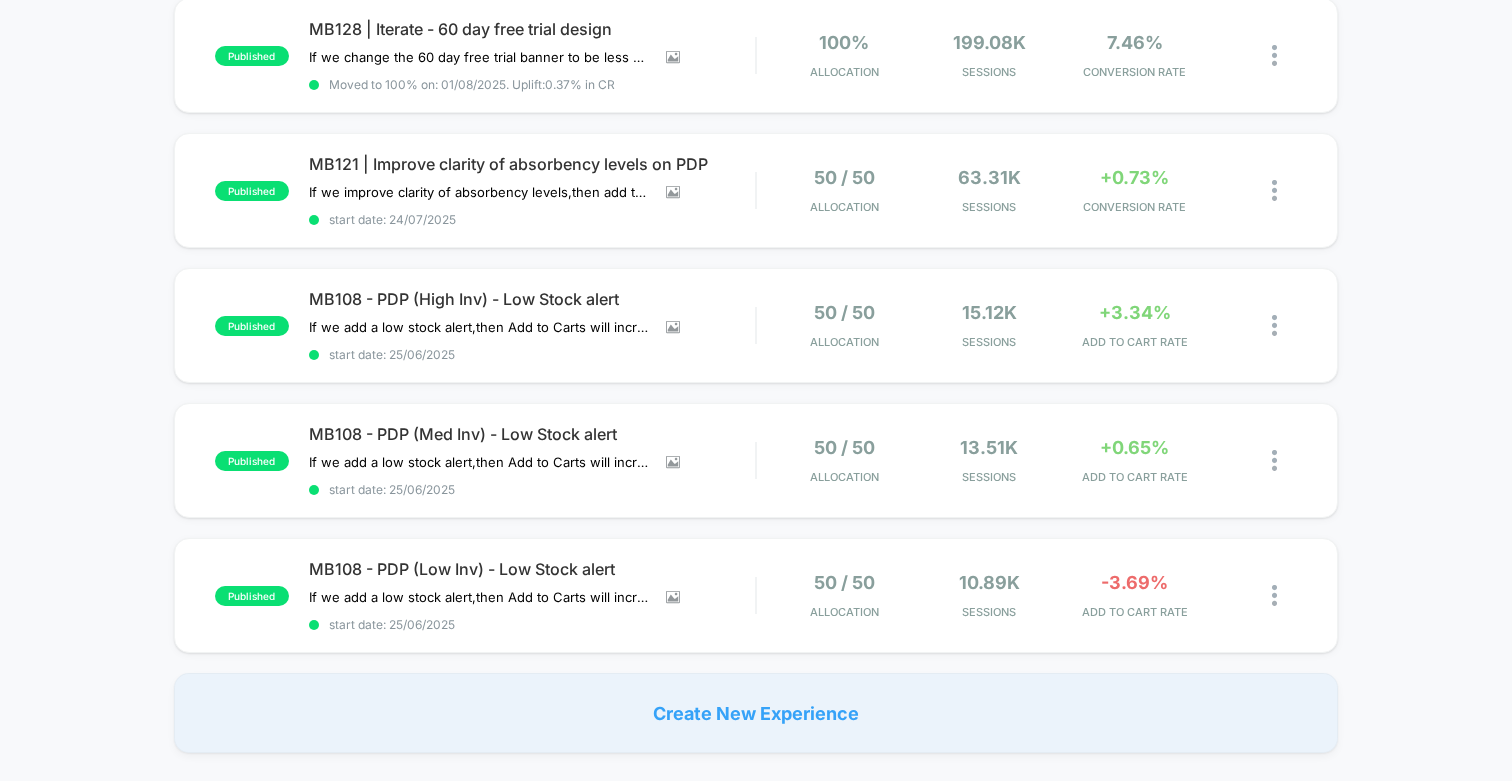 scroll, scrollTop: 228, scrollLeft: 0, axis: vertical 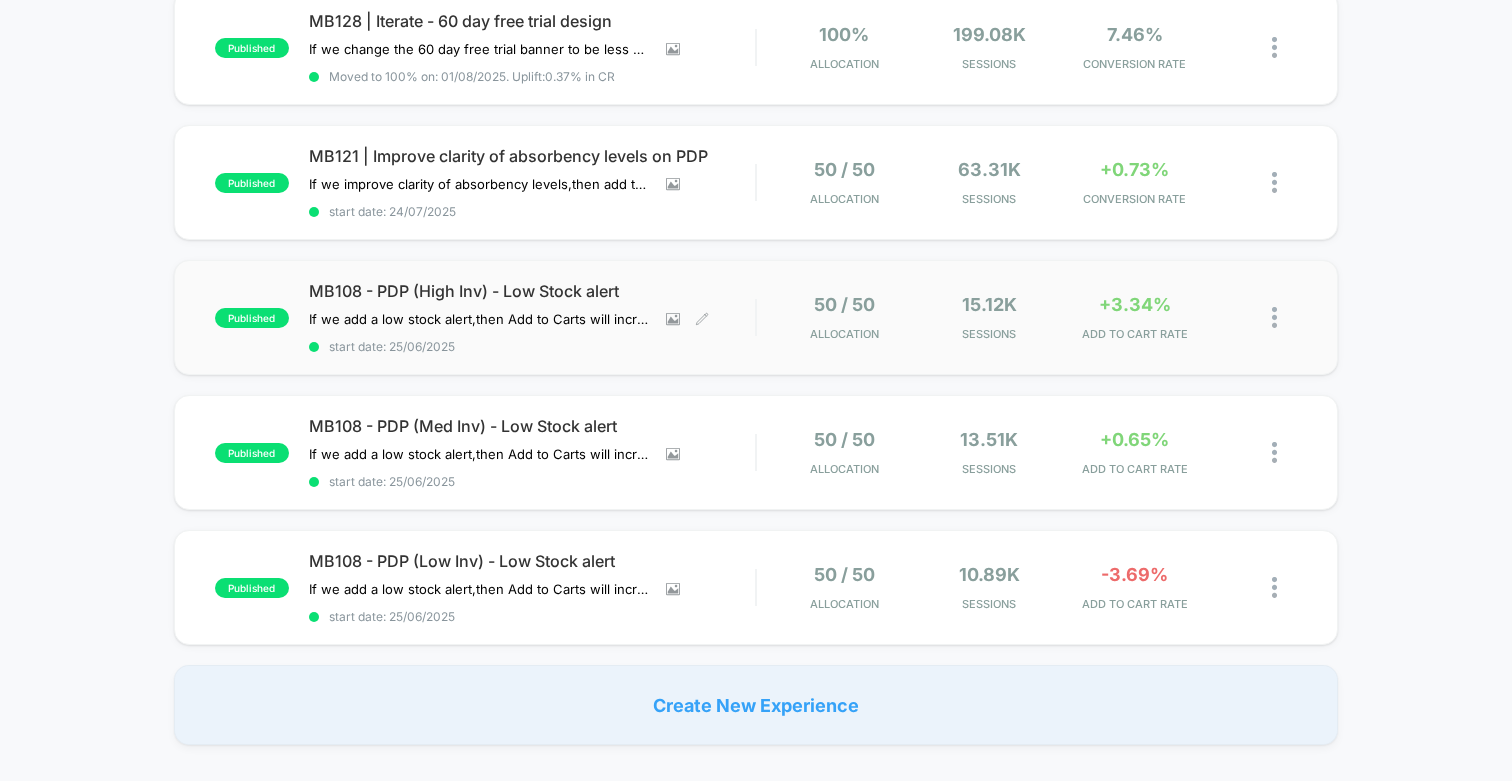 click on "MB108 - PDP (High Inv) - Low Stock alert" at bounding box center (532, 291) 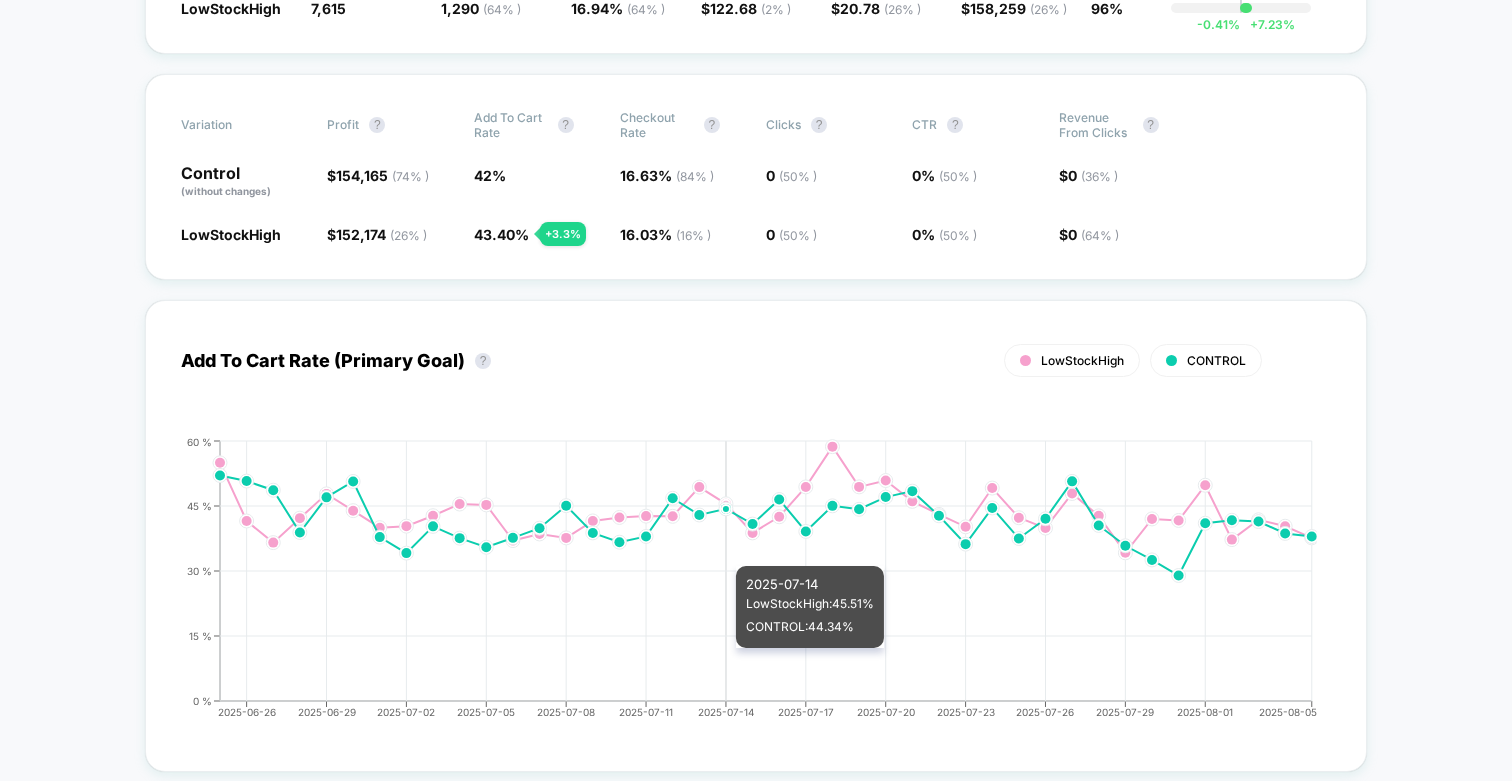 scroll, scrollTop: 576, scrollLeft: 0, axis: vertical 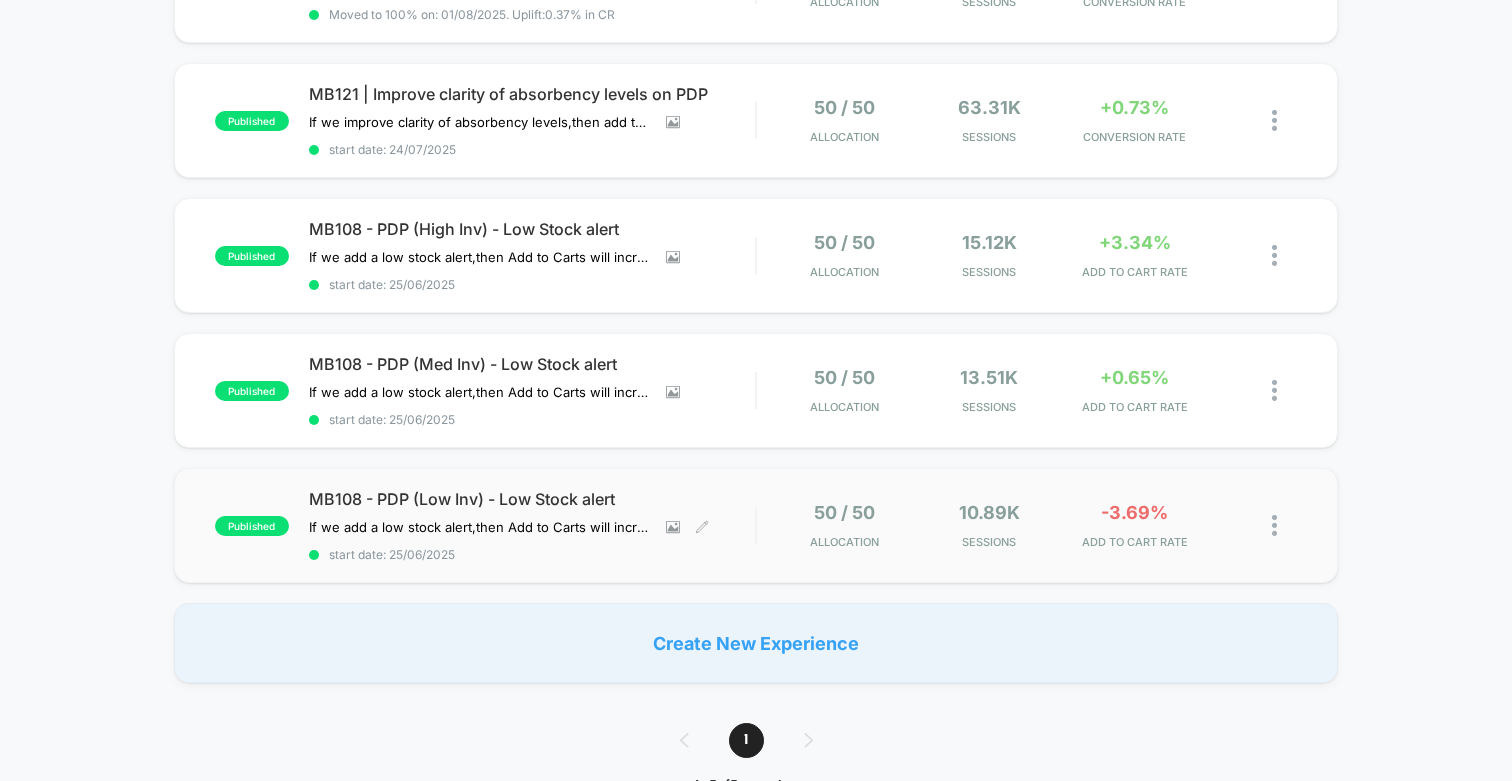 click on "MB108 - PDP (Low Inv) - Low Stock alert" at bounding box center [532, 499] 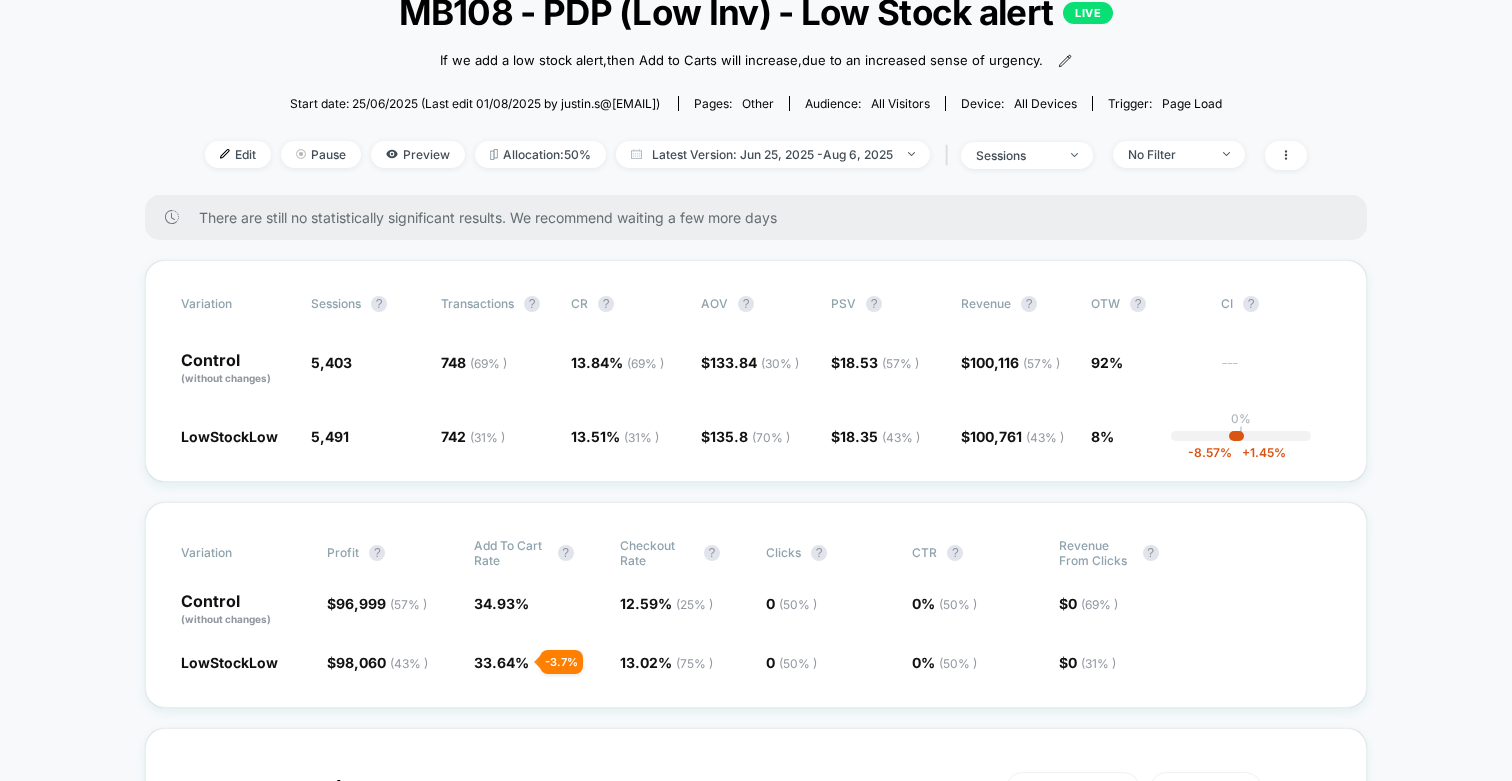 scroll, scrollTop: 89, scrollLeft: 0, axis: vertical 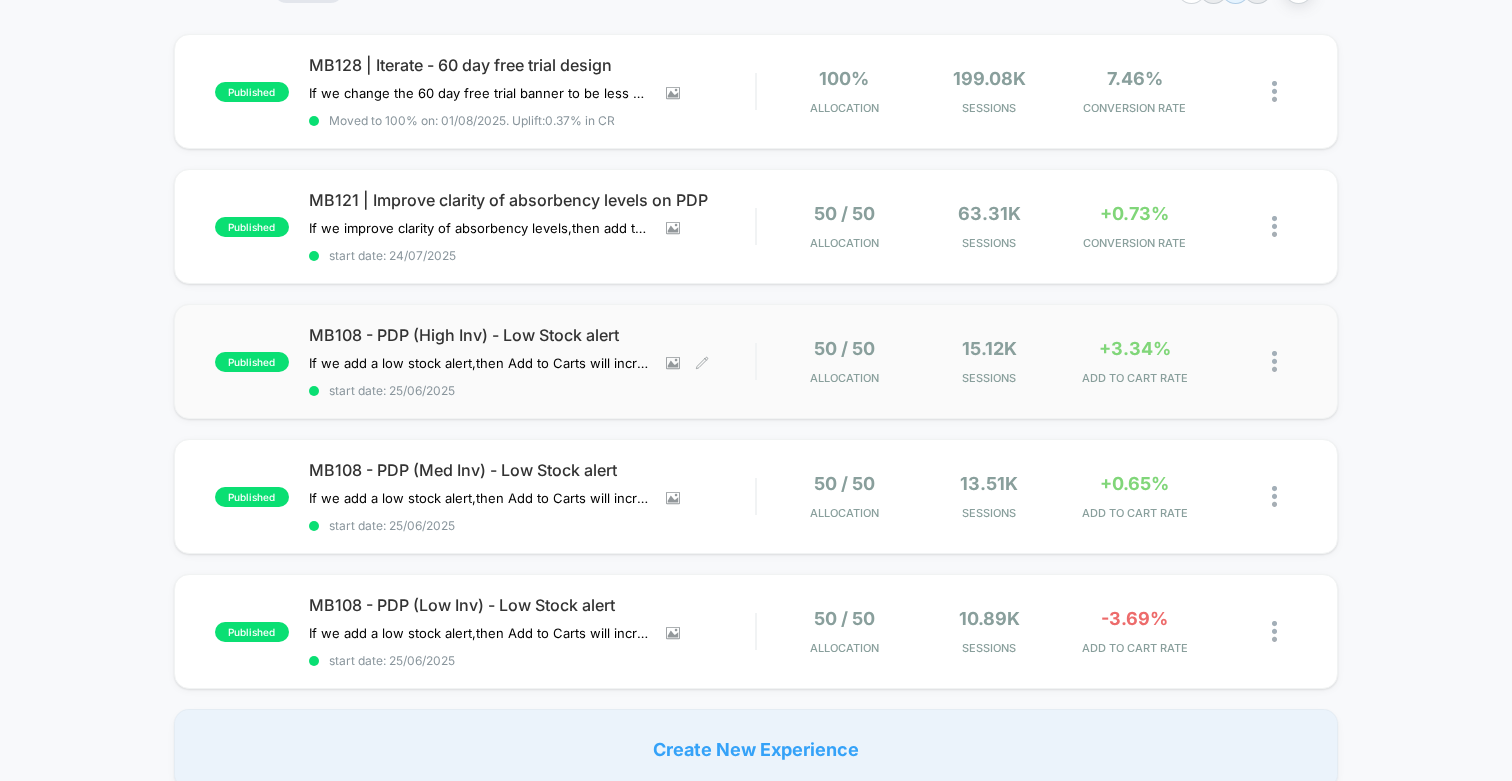 click on "MB108 - PDP (High Inv) - Low Stock alert" at bounding box center [532, 335] 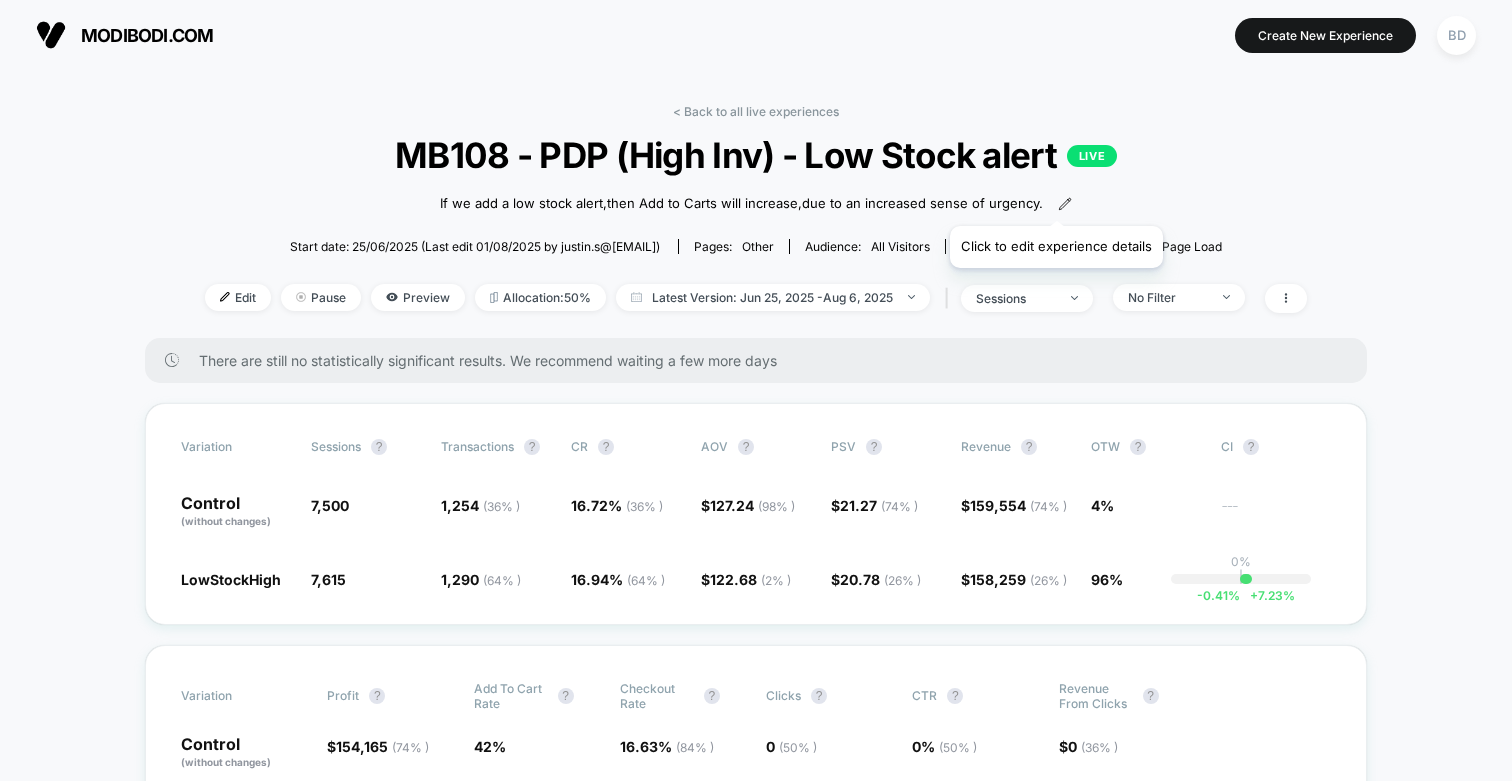 click 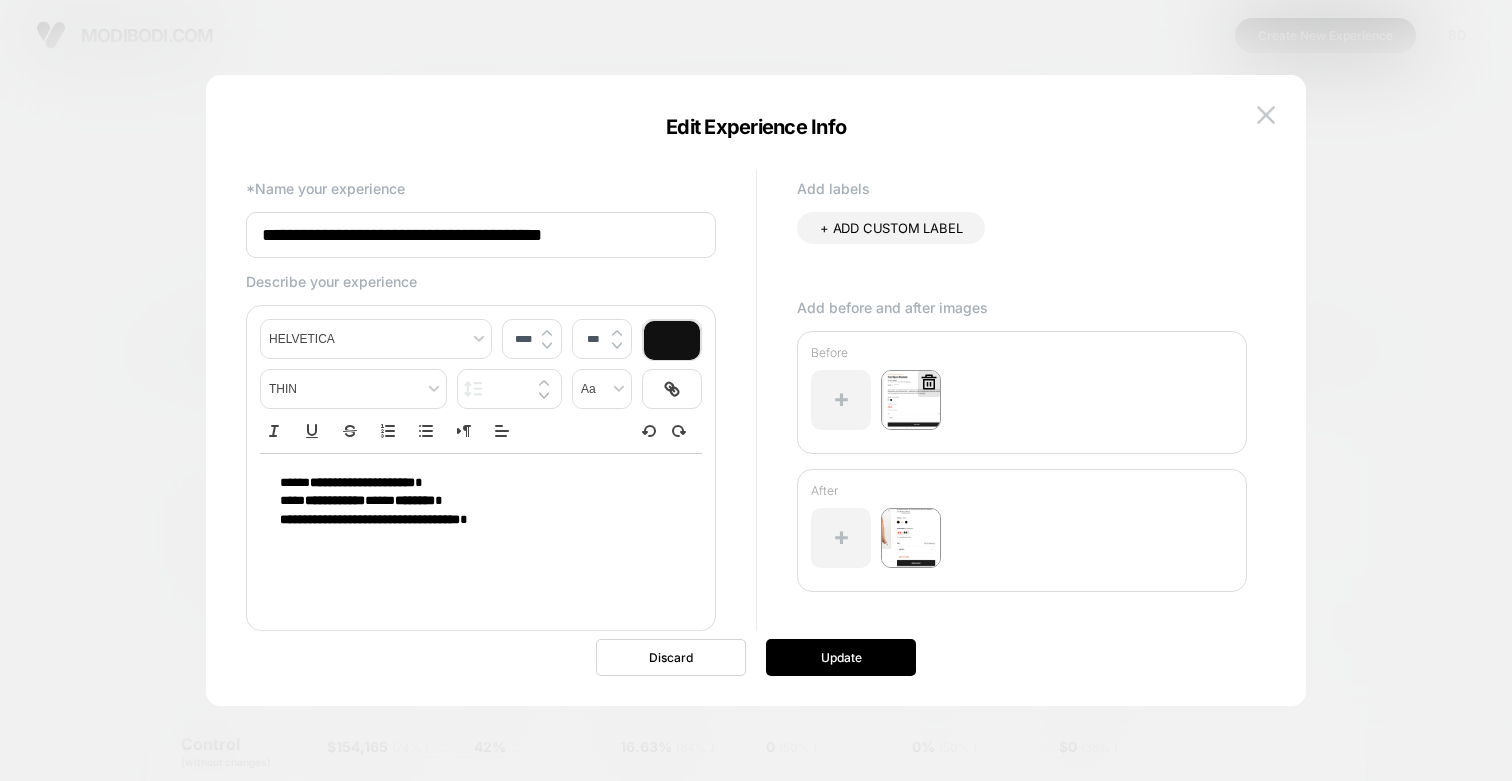 click at bounding box center (911, 400) 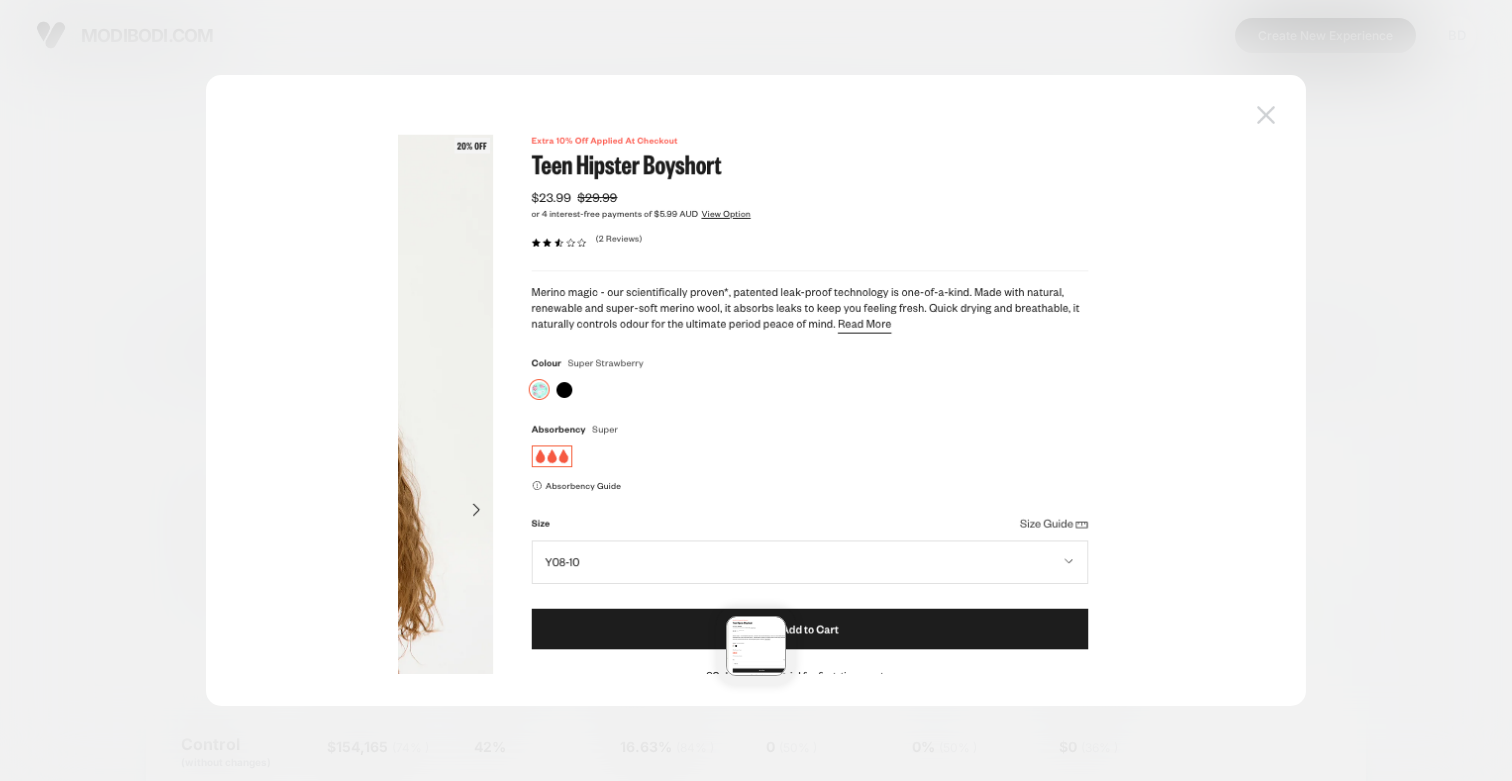 click at bounding box center (1266, 115) 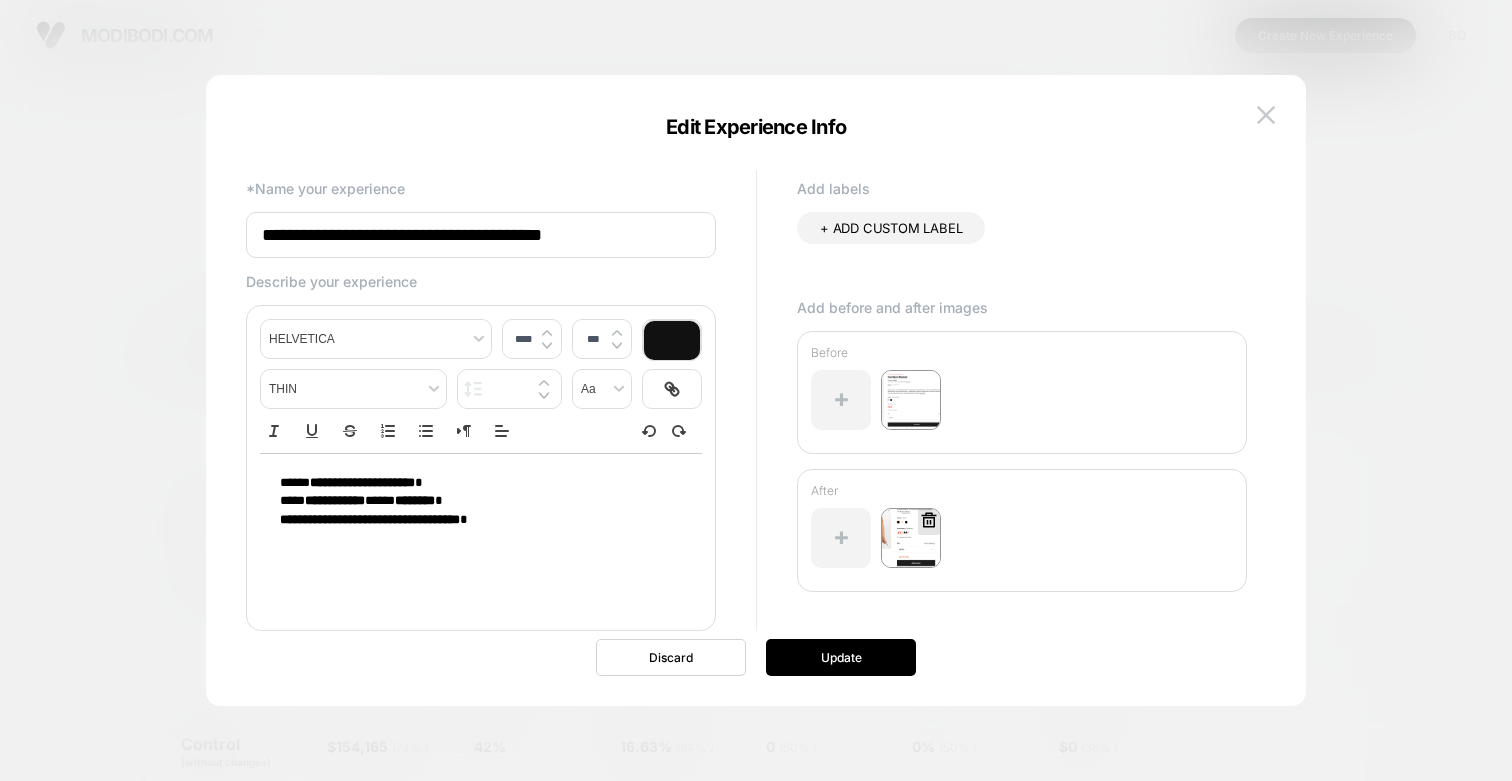 click at bounding box center (911, 538) 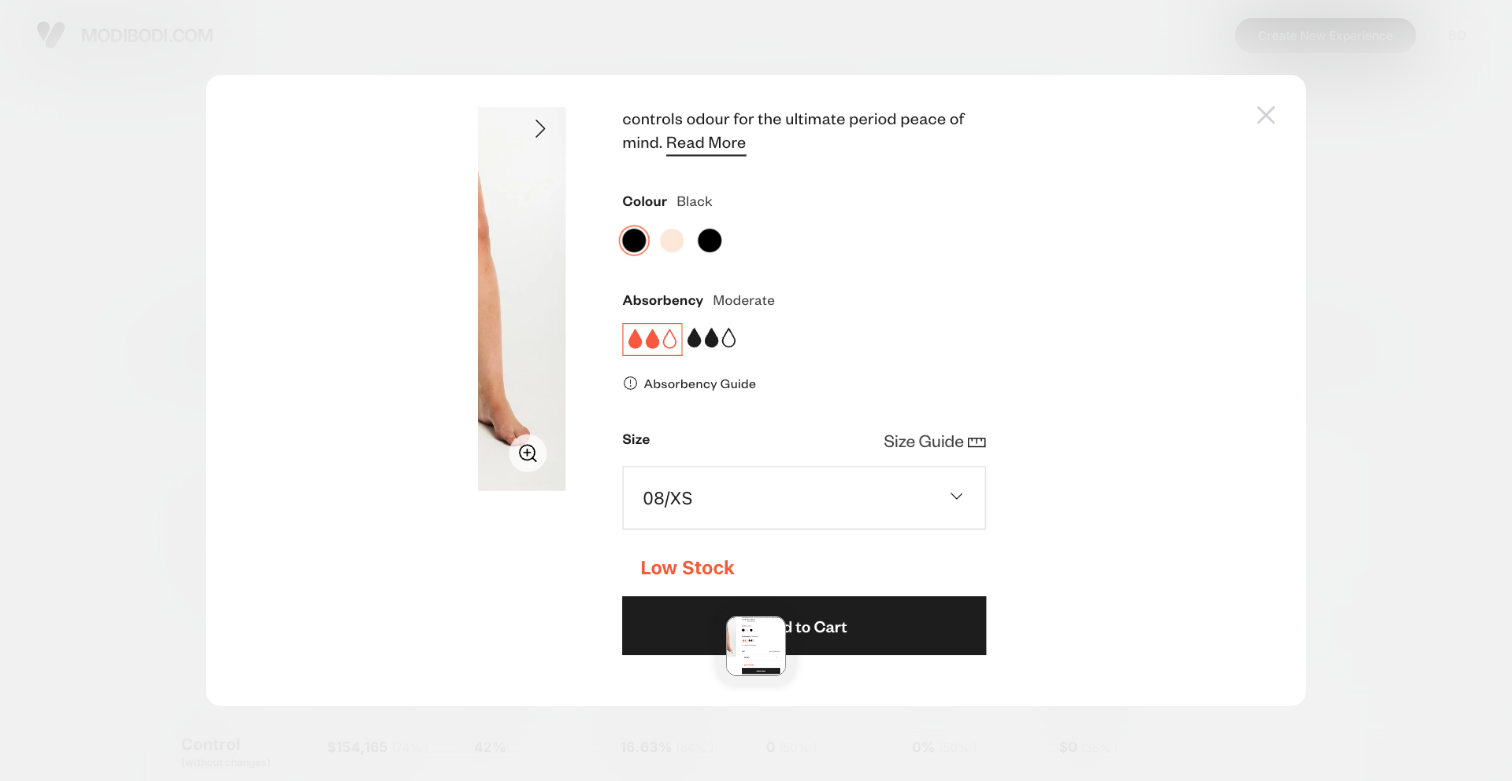 click at bounding box center (1266, 114) 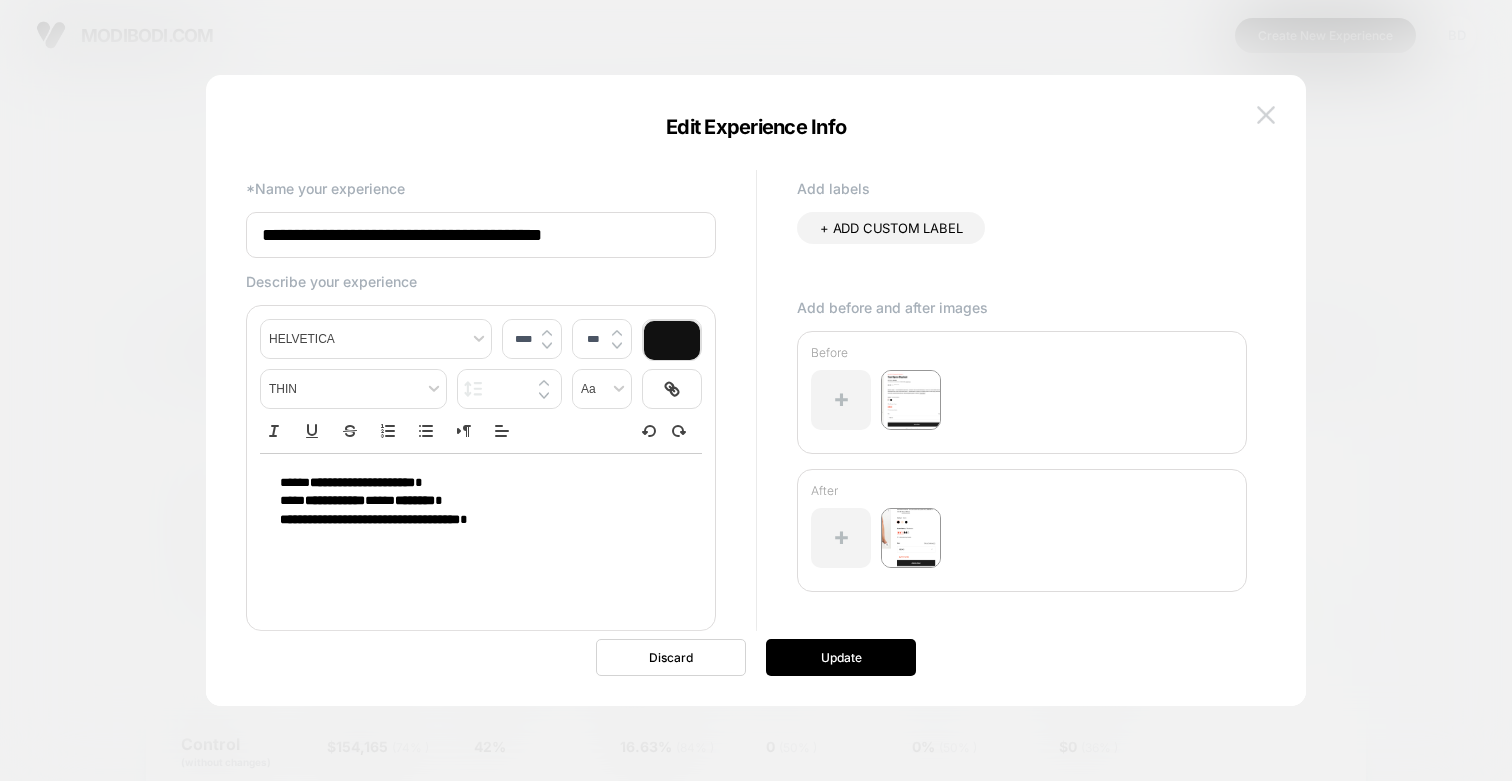 click at bounding box center [1266, 114] 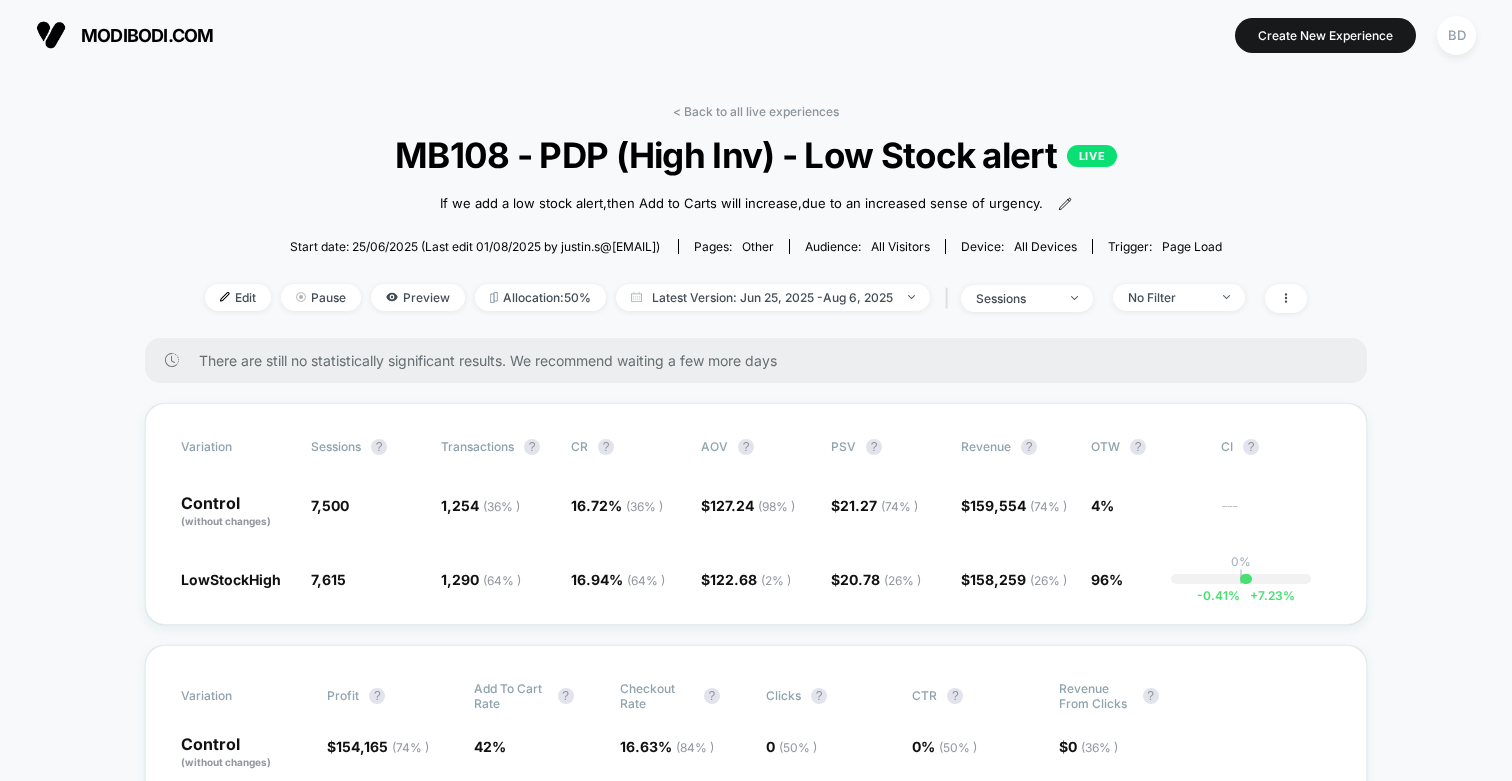 click on "Start date: 25/06/2025 (Last edit 01/08/2025 by justin.s@[EMAIL])" at bounding box center [756, 3716] 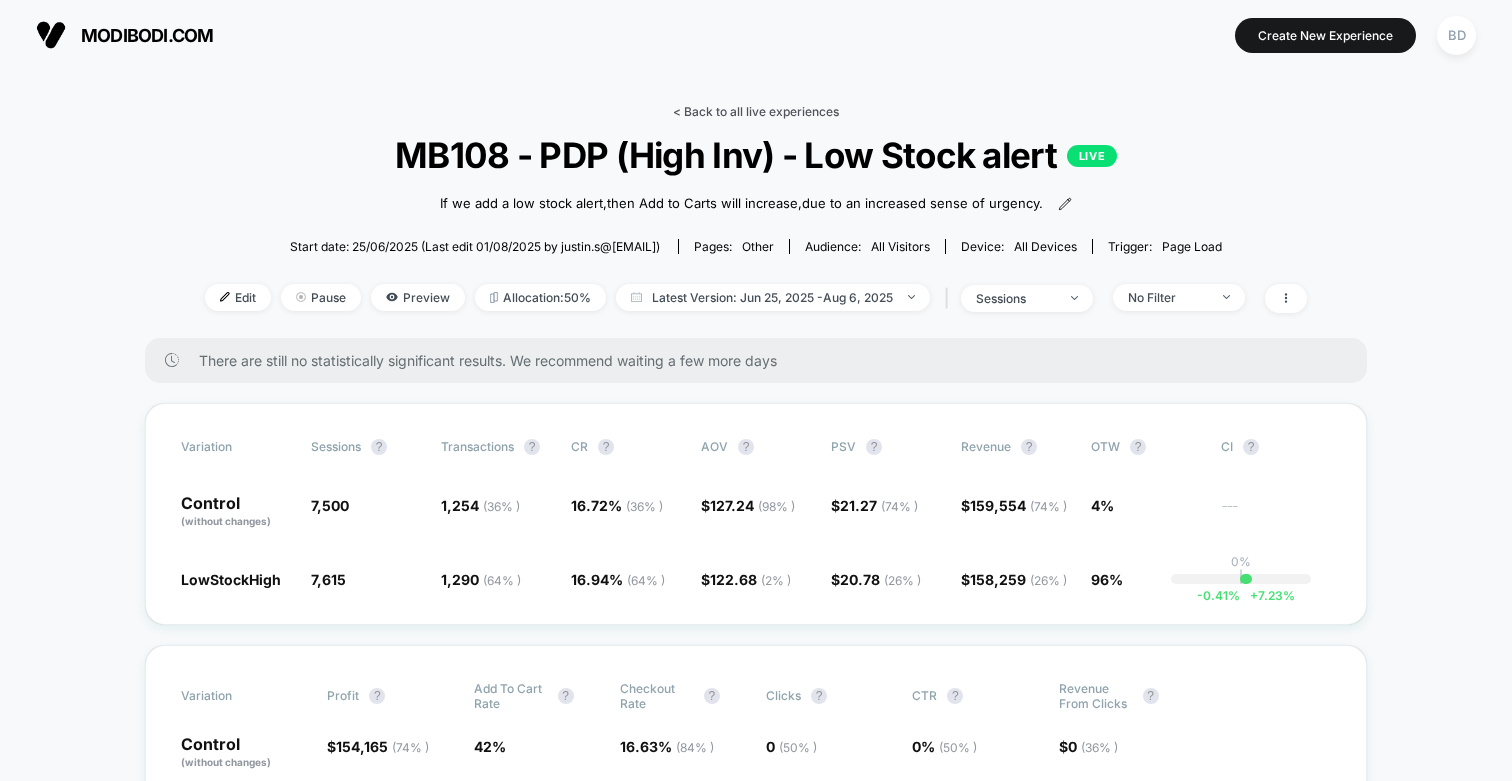 click on "< Back to all live experiences" at bounding box center (756, 111) 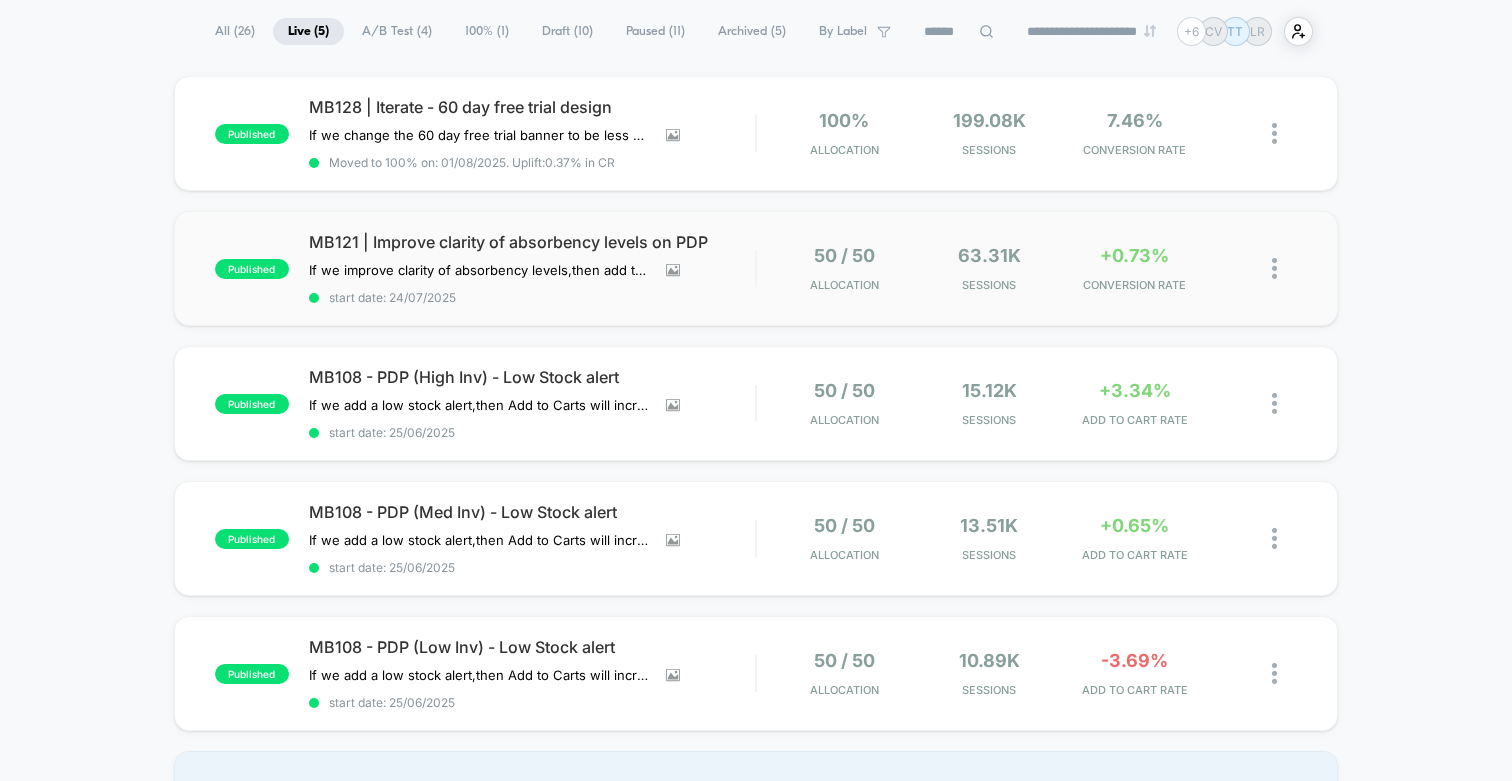 scroll, scrollTop: 143, scrollLeft: 0, axis: vertical 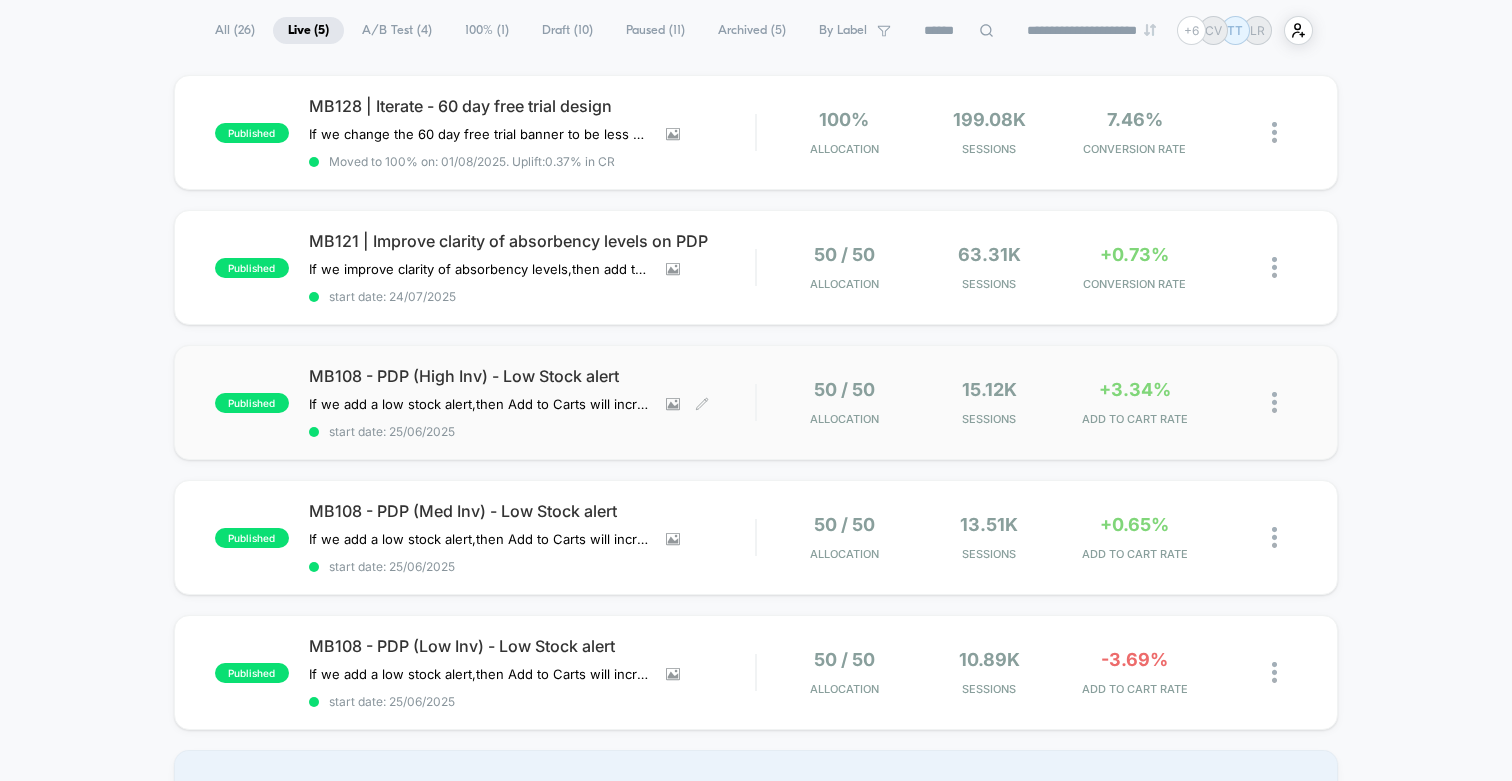 click on "MB108 - PDP (High Inv) - Low Stock alert" at bounding box center [532, 376] 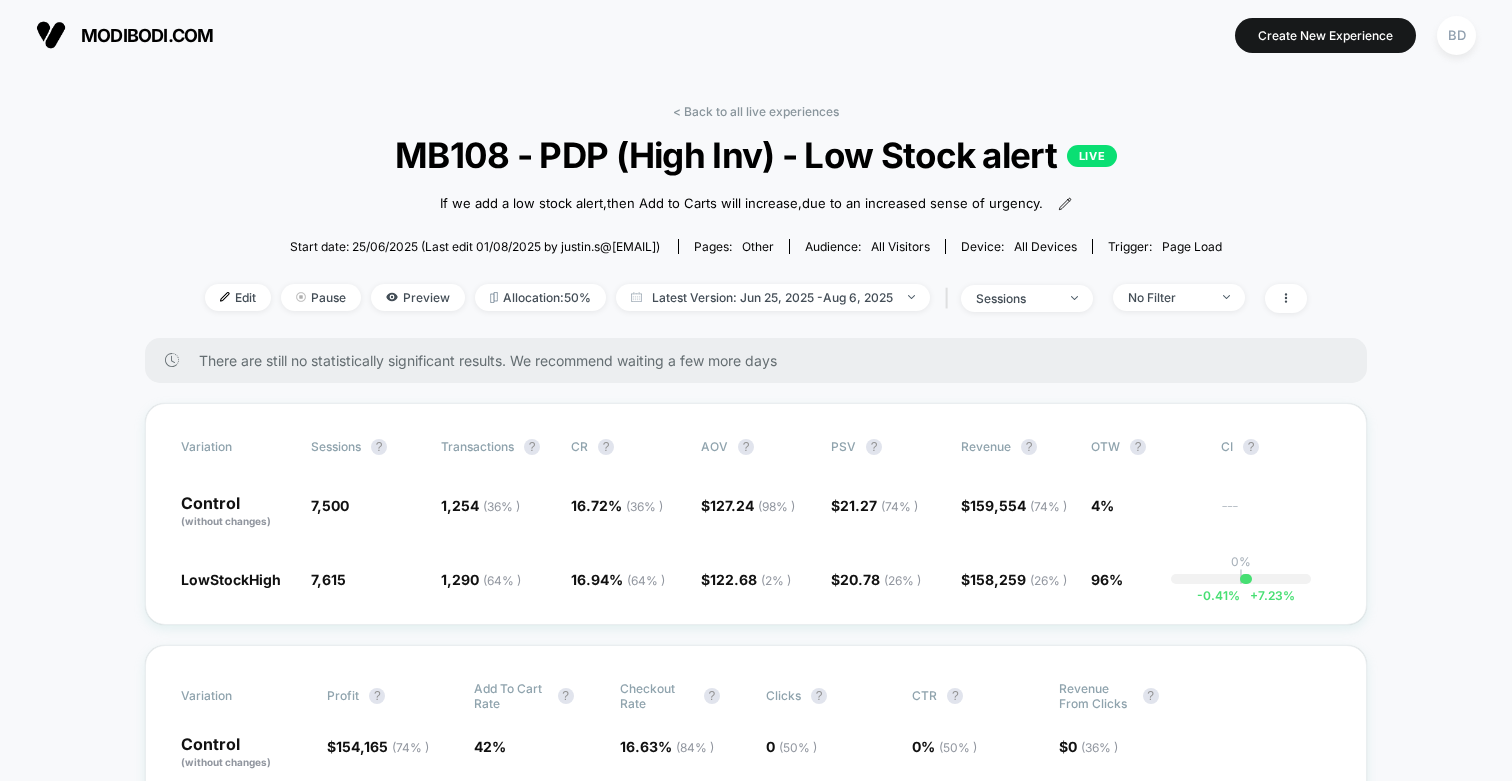 click on "If we add a low stock alert,then Add to Carts will increase,due to an increased sense of urgency." at bounding box center [756, 204] 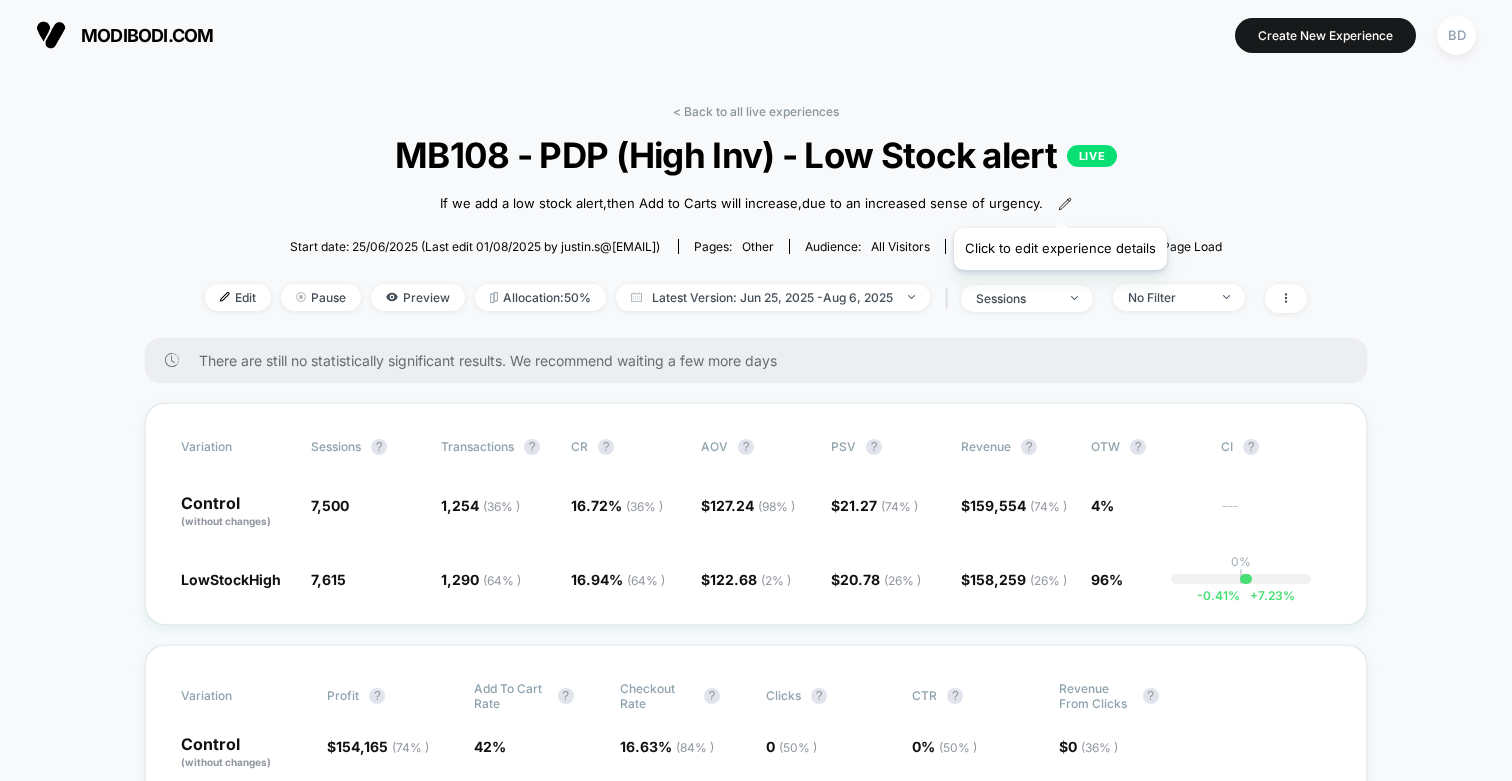 click 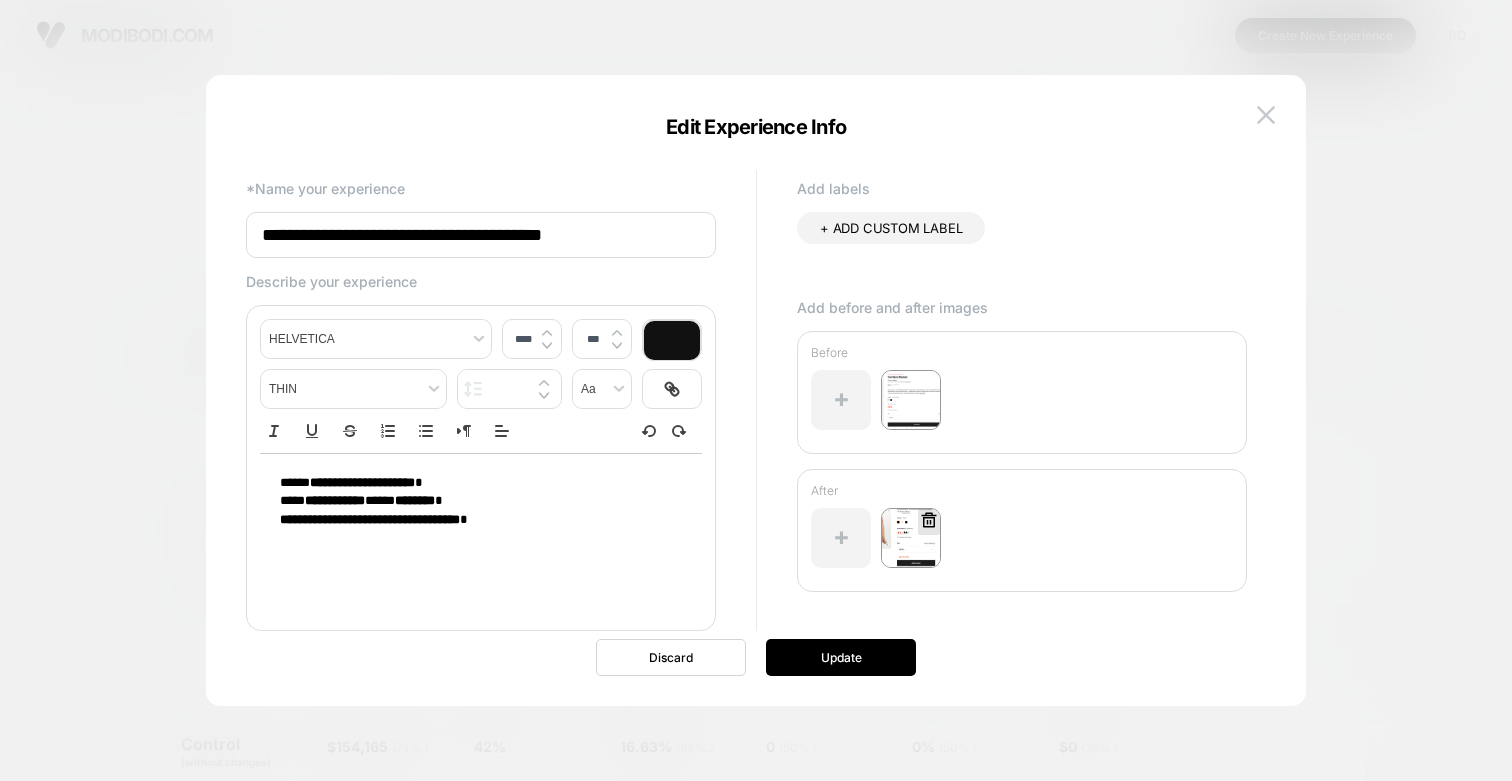 click at bounding box center [911, 538] 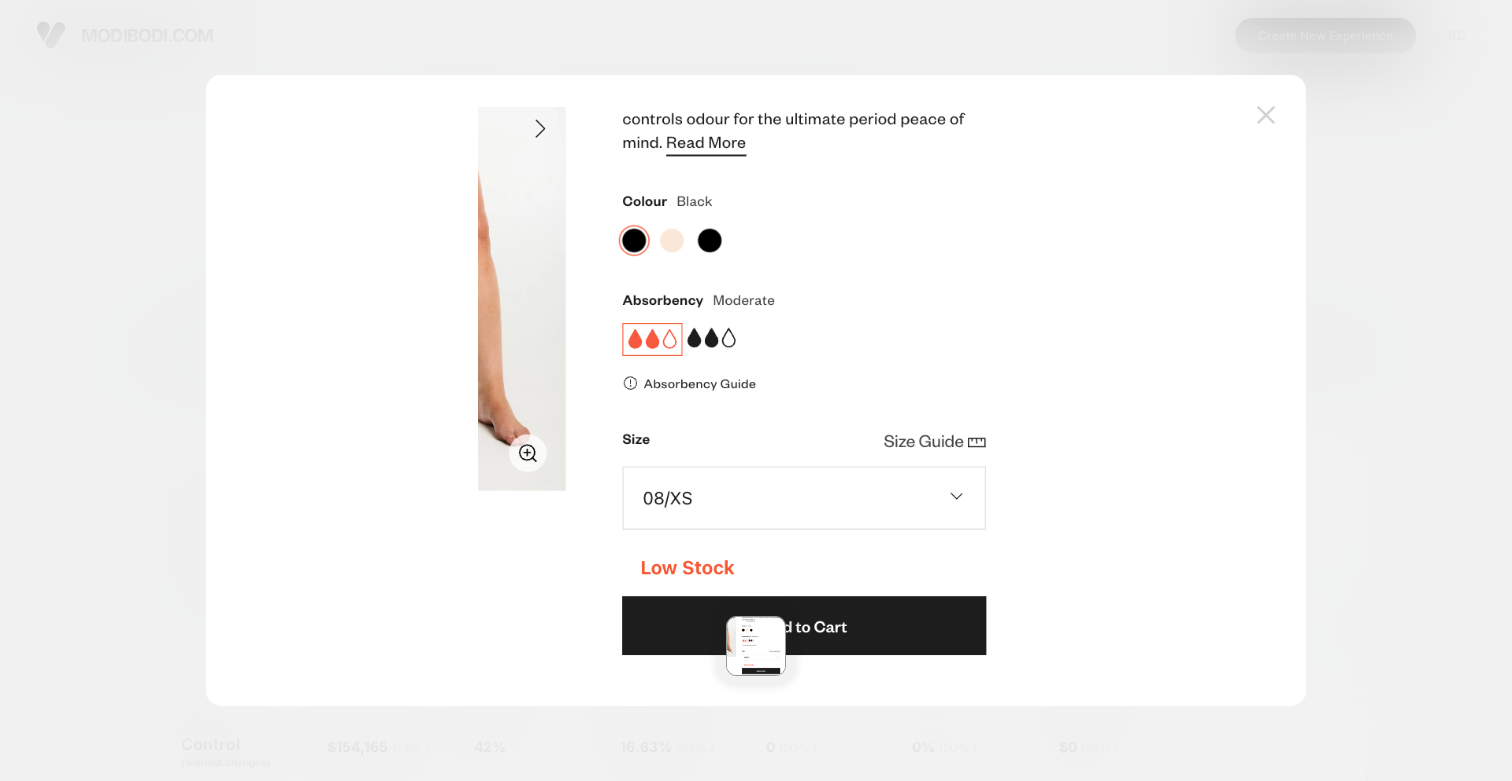 click at bounding box center (1266, 114) 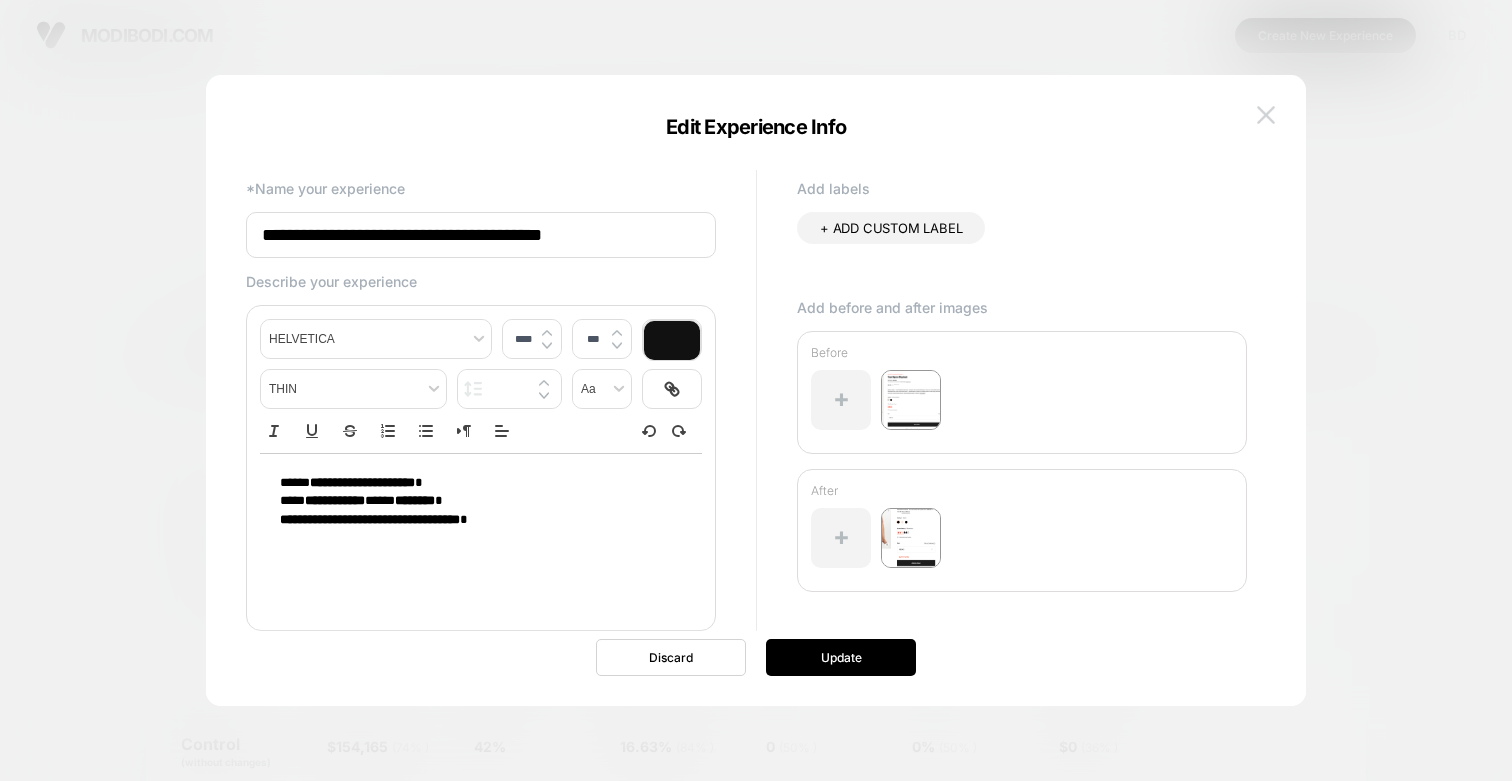 click at bounding box center (1266, 114) 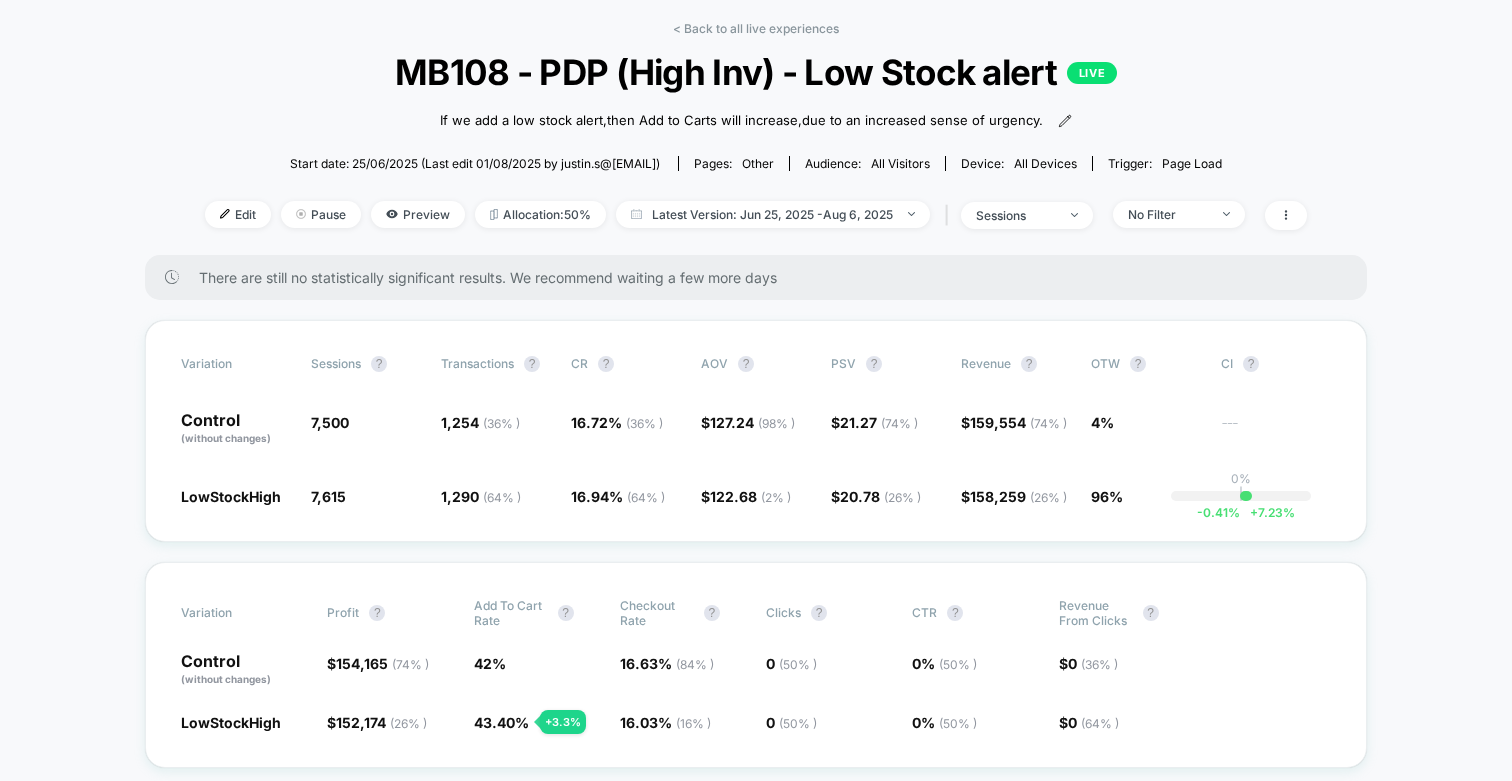 scroll, scrollTop: 93, scrollLeft: 0, axis: vertical 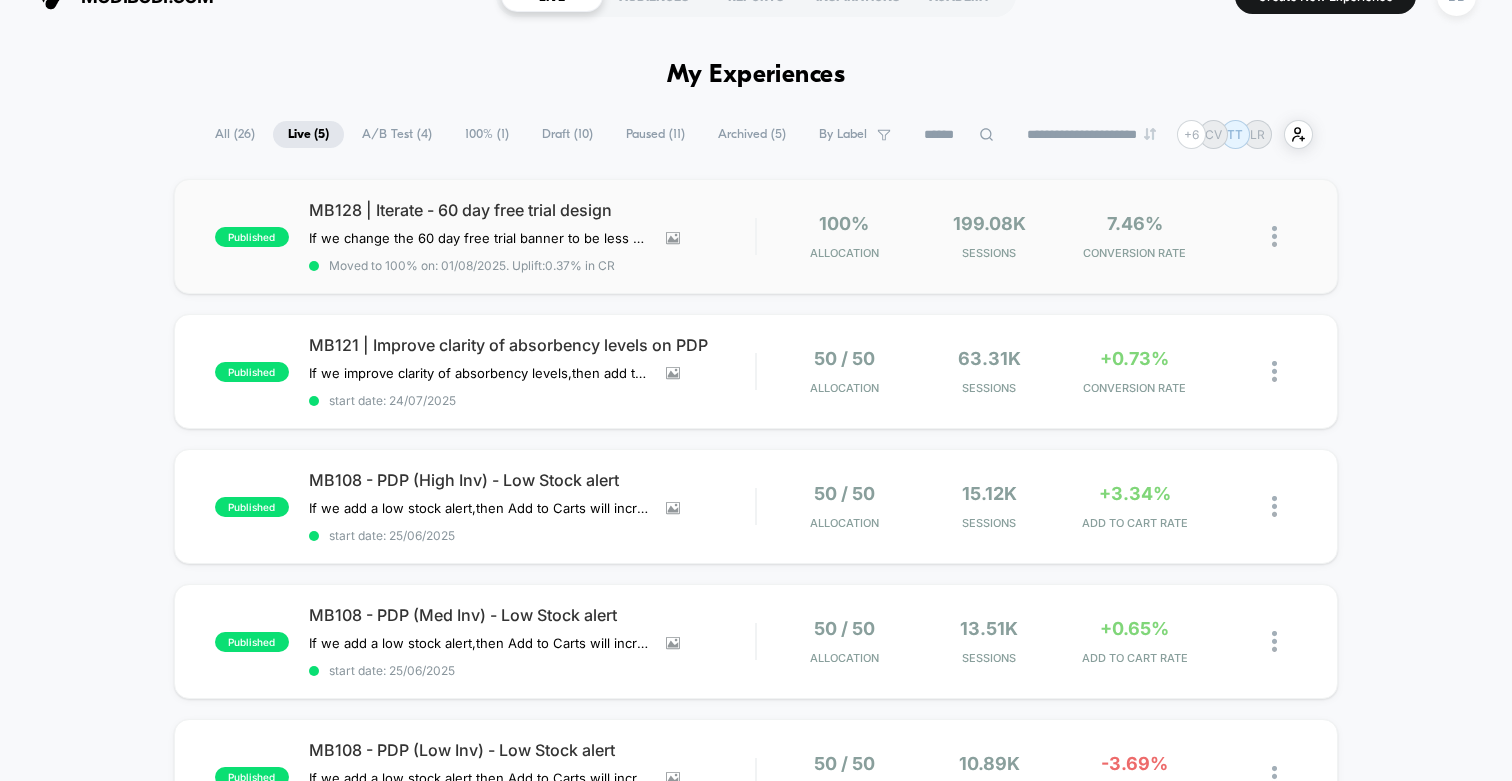 click on "published MB128 | Iterate - 60 day free trial design If we change the 60 day free trial banner to be less distracting from the primary CTA , then conversion will increase , because users trsut in the brand is increased but less distracted from the primary CTA . 24/07/25 - Updated trigger to appear after new A/A test Rebuy widget. # 228427 Click to view images Click to edit experience details If we change the 60 day free trial banner to be less distracting from the primary CTA,then conversion will increase,because users trsut in the brand is increased but less distracted from the primary CTA.24/07/25 - Updated trigger to appear after new A/A test Rebuy widget. #228427 Moved to 100% on: 01/08/2025 . Uplift: 0.37% in CR 100% Allocation 199.08k Sessions 7.46% CONVERSION RATE" at bounding box center [756, 236] 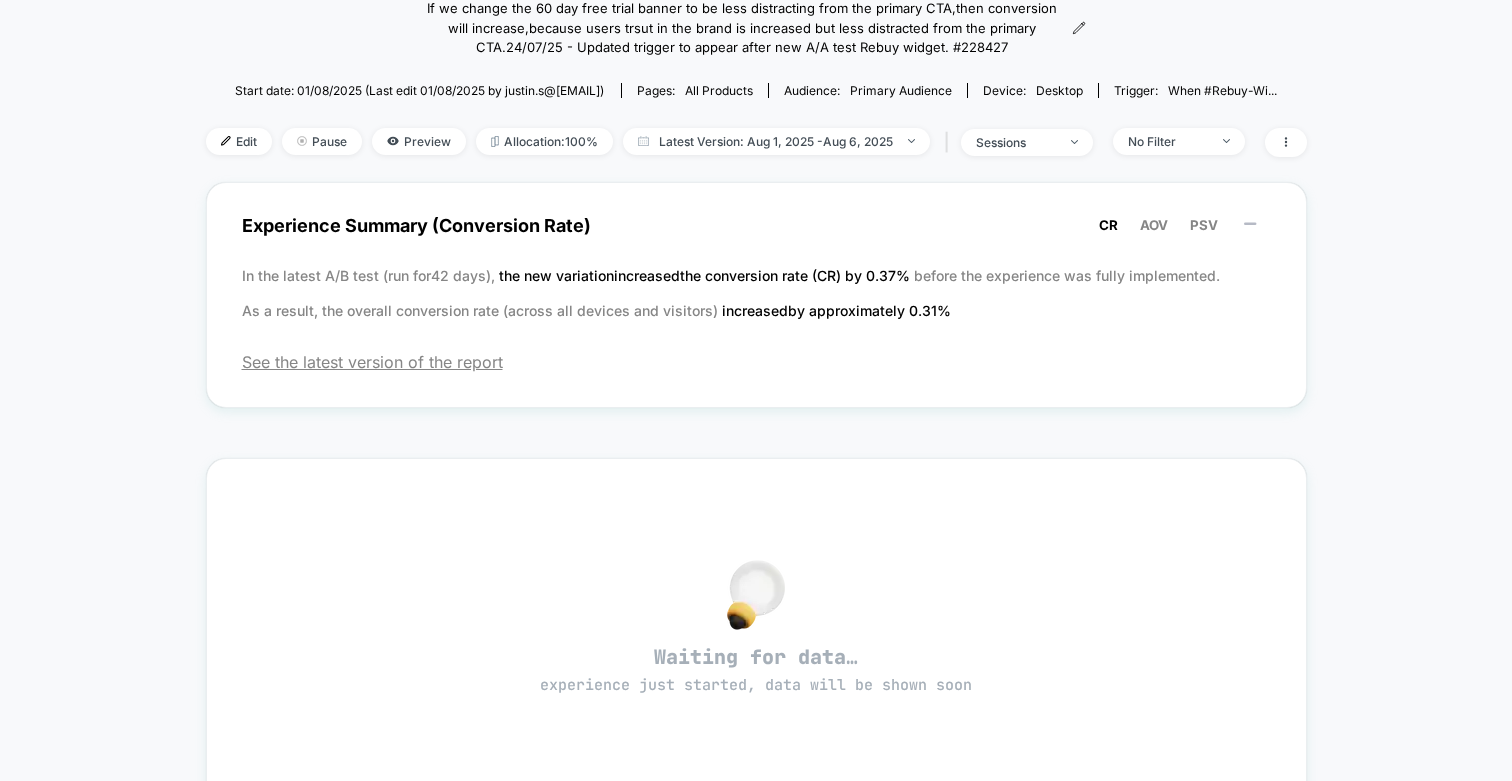 scroll, scrollTop: 0, scrollLeft: 0, axis: both 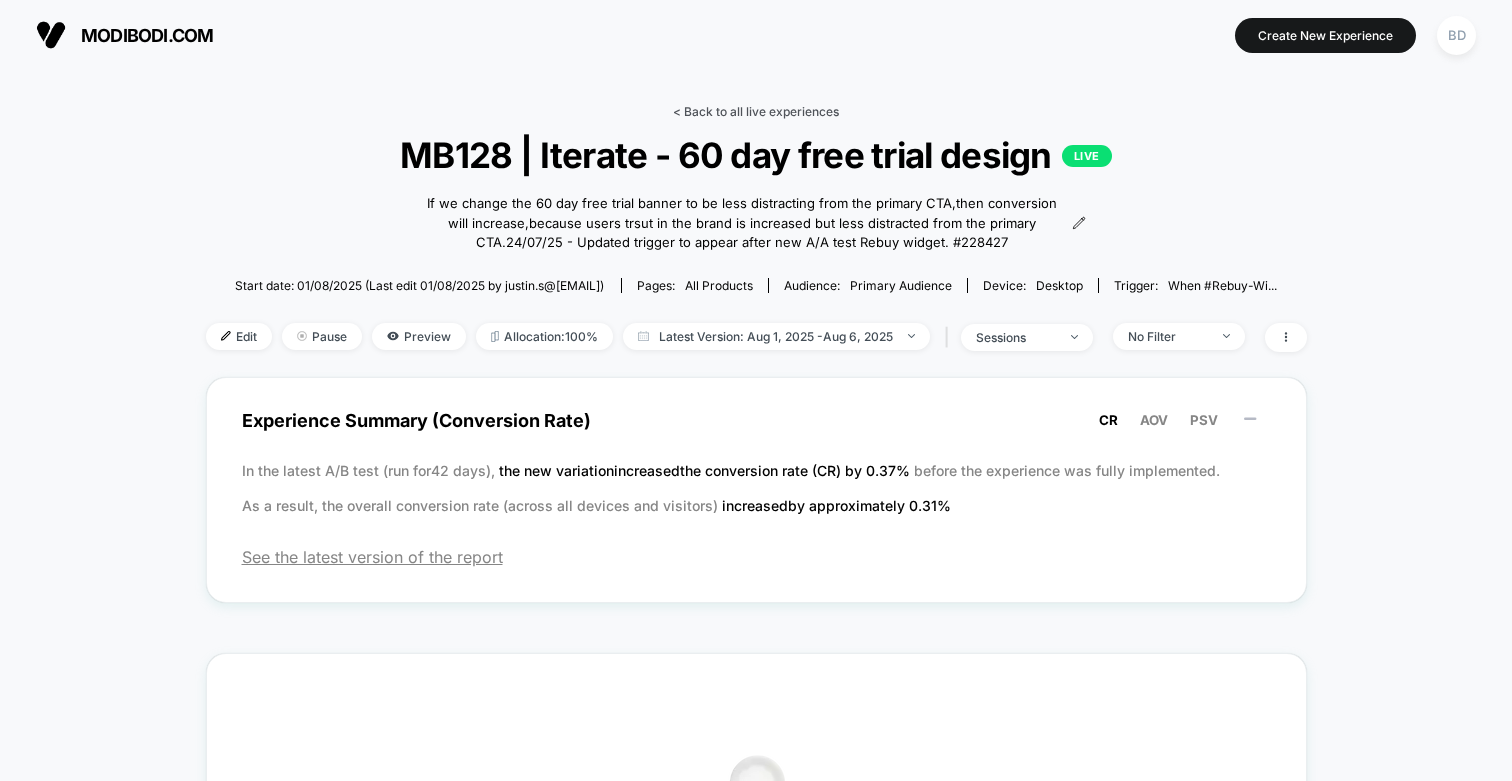 click on "< Back to all live experiences" at bounding box center [756, 111] 